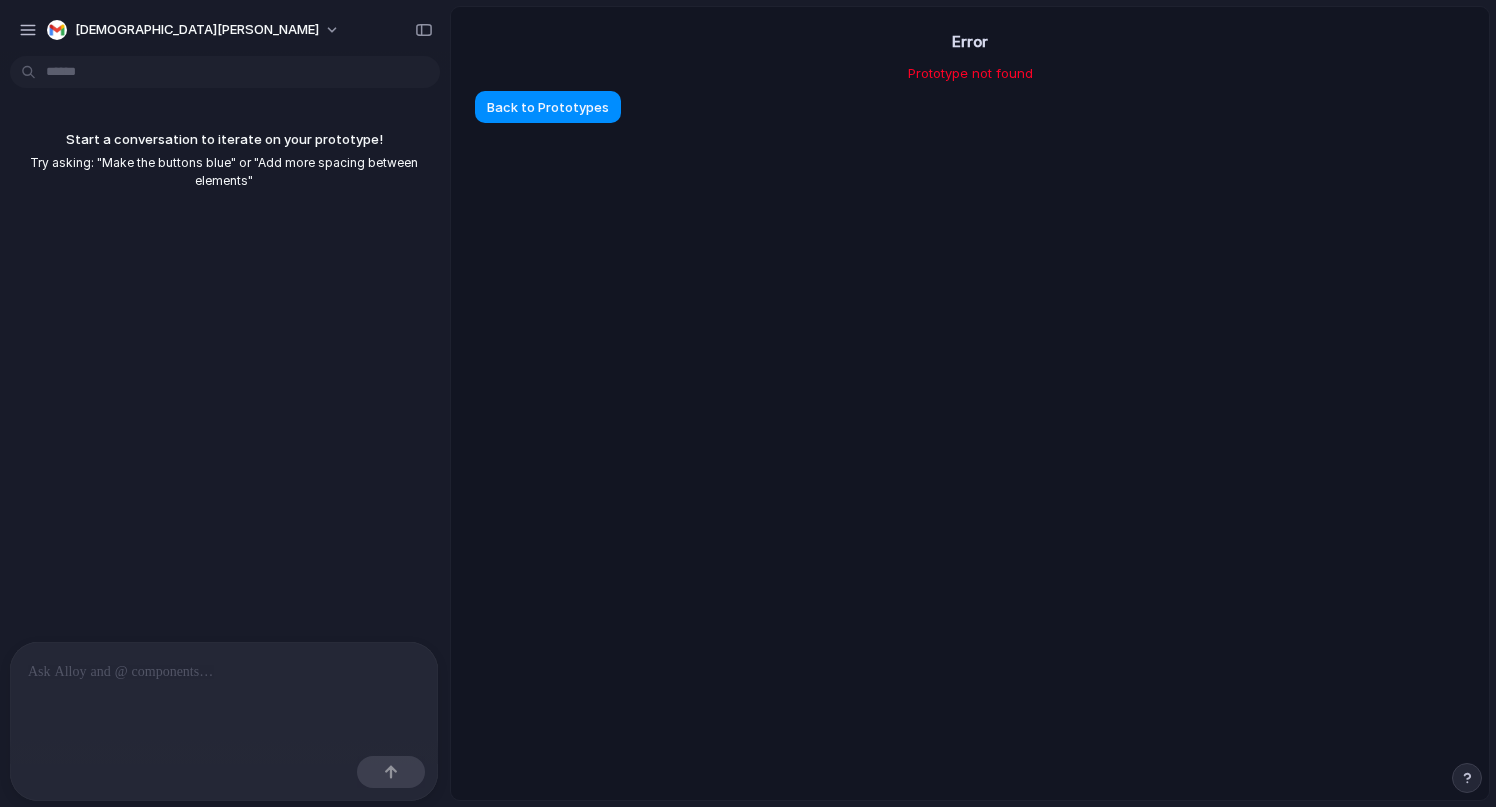 scroll, scrollTop: 0, scrollLeft: 0, axis: both 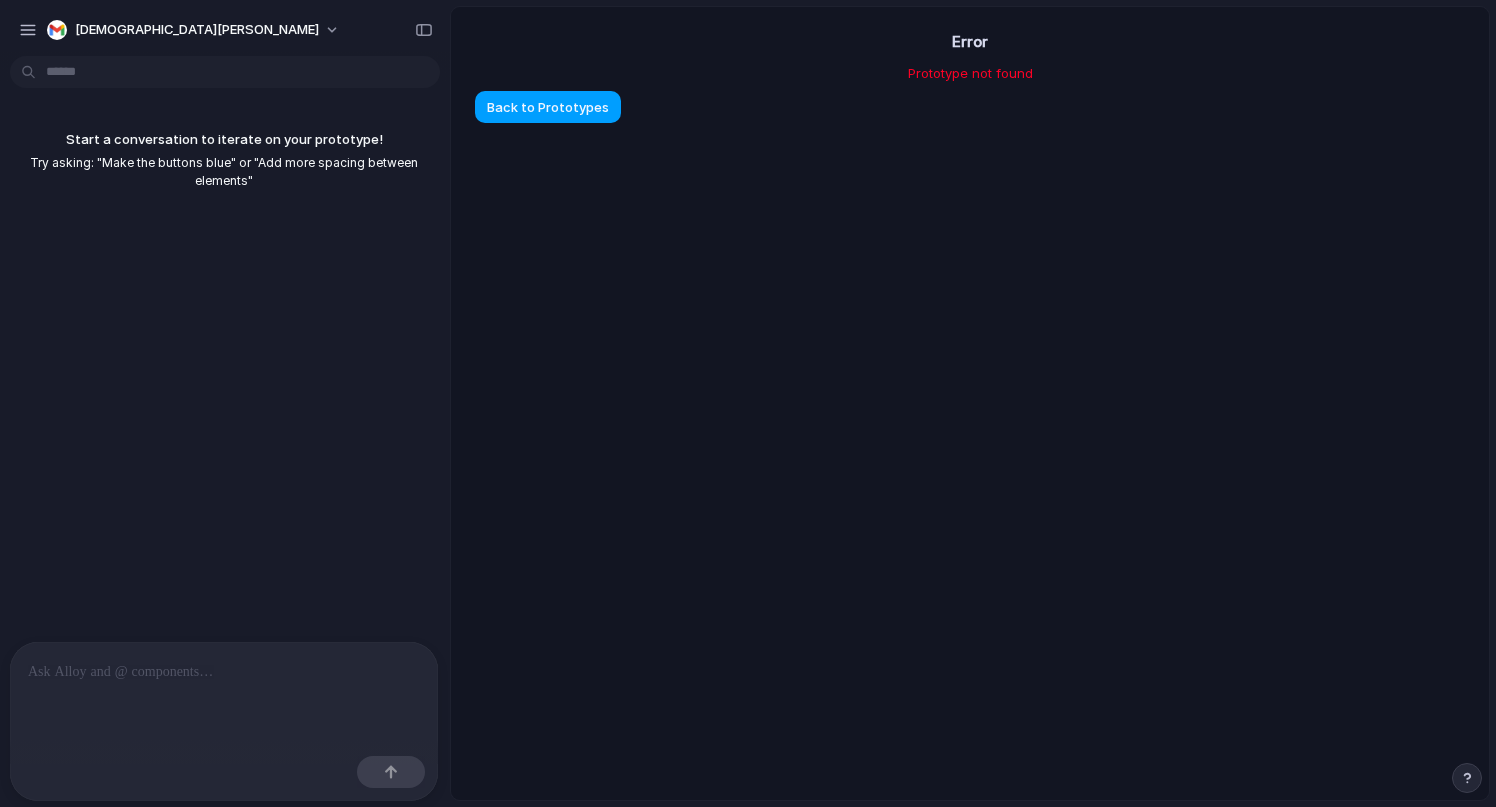 click on "Back to Prototypes" at bounding box center [548, 108] 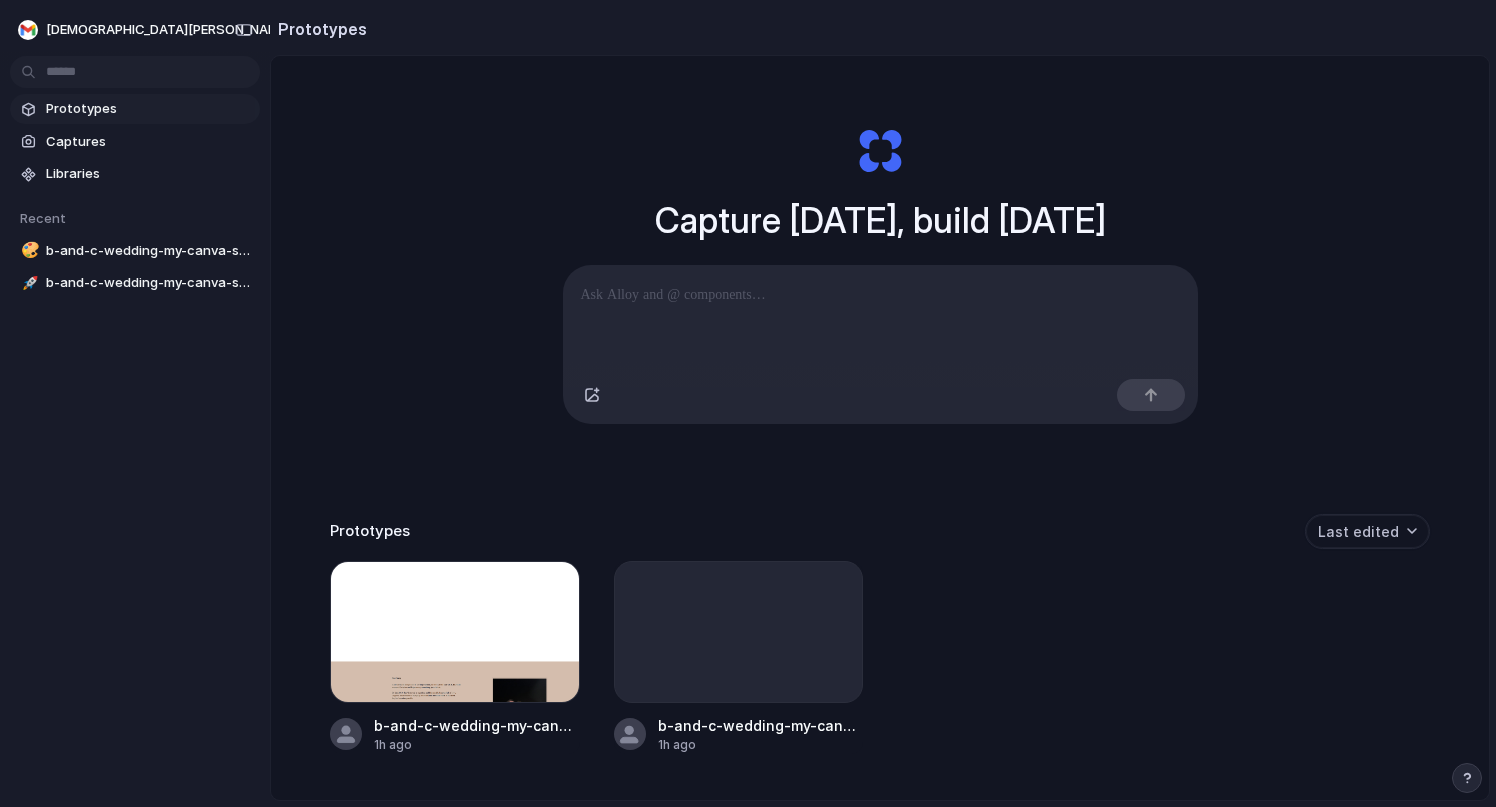 scroll, scrollTop: 81, scrollLeft: 0, axis: vertical 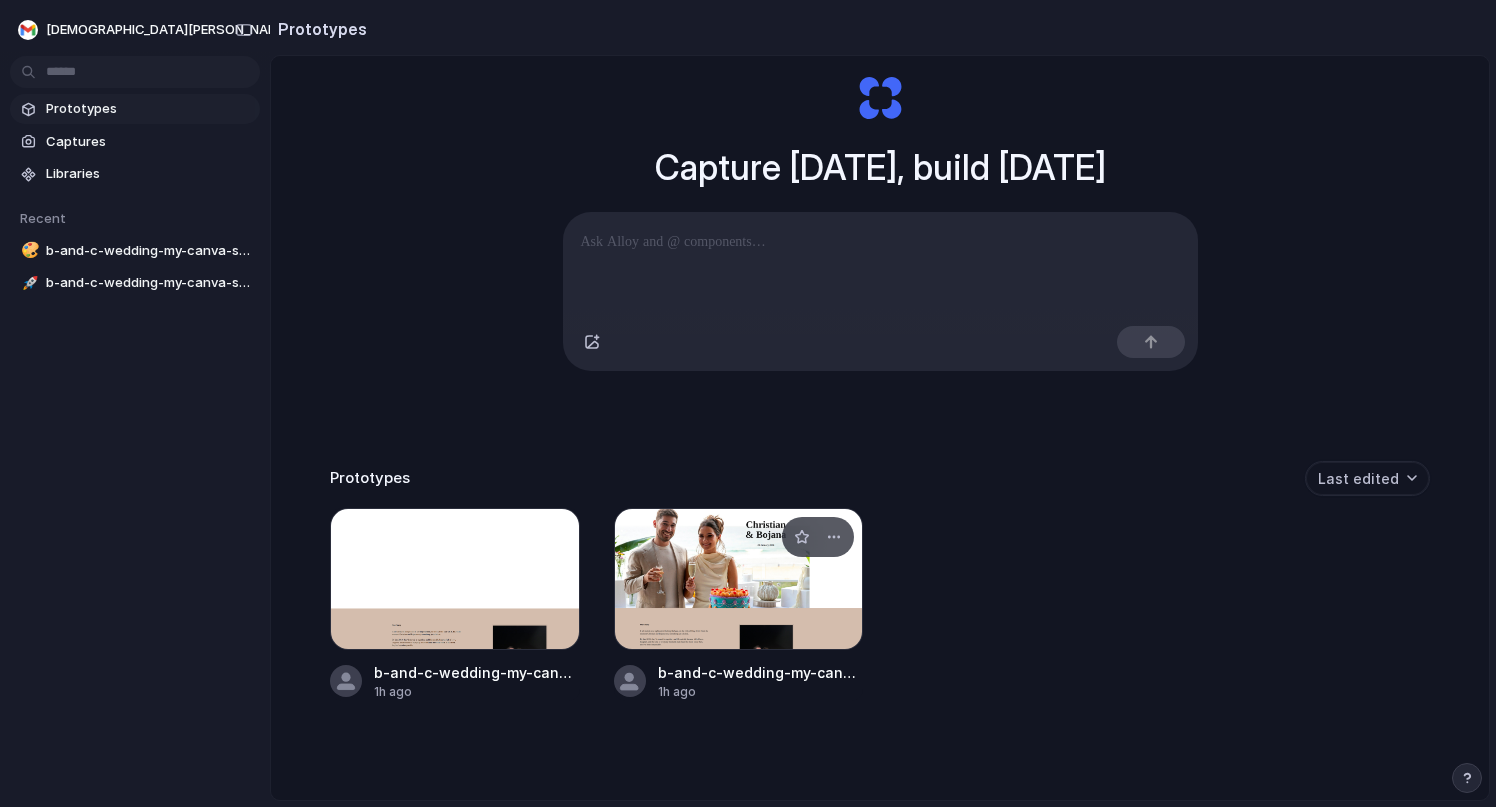 click at bounding box center (739, 579) 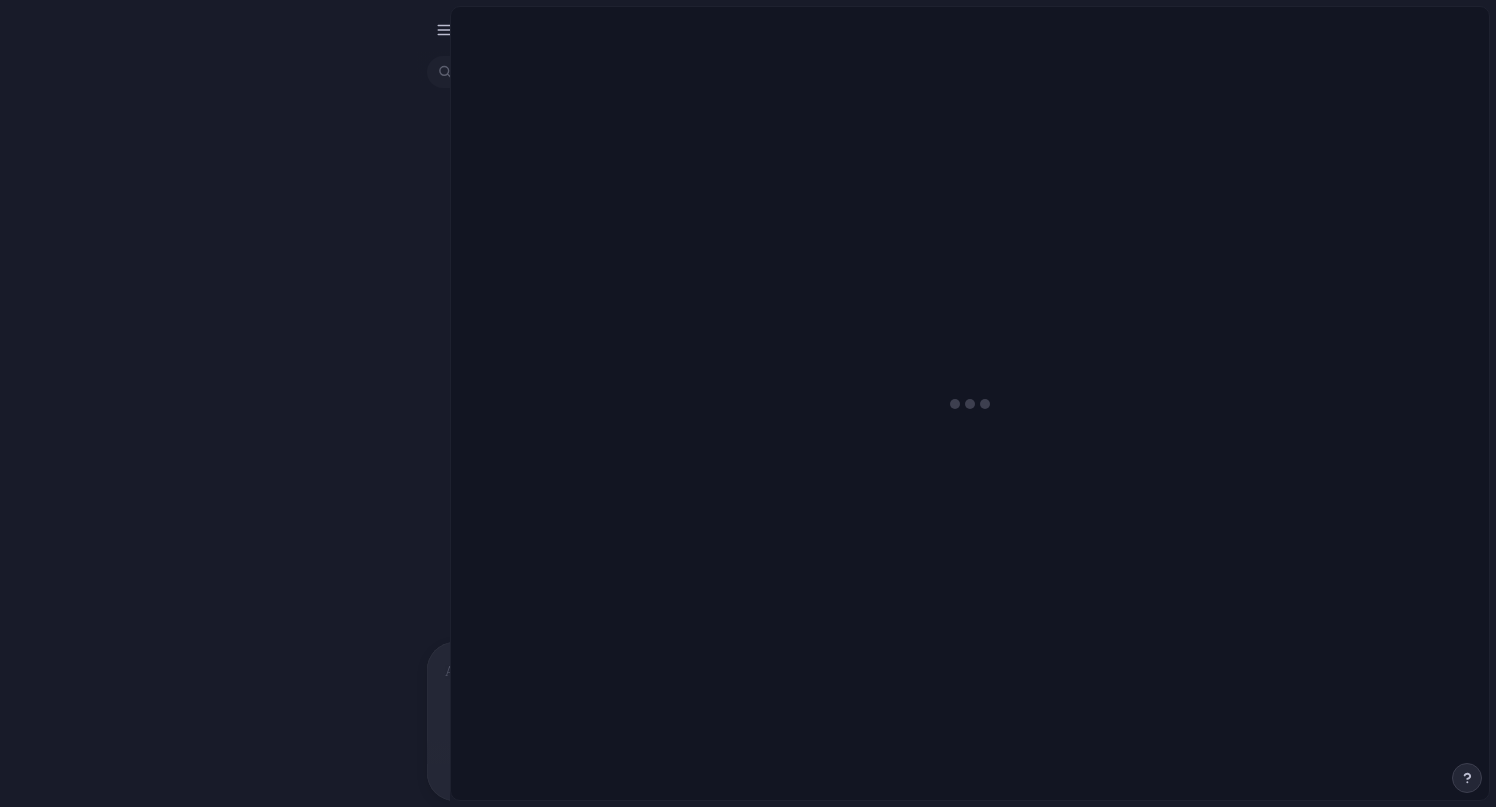 scroll, scrollTop: 0, scrollLeft: 60, axis: horizontal 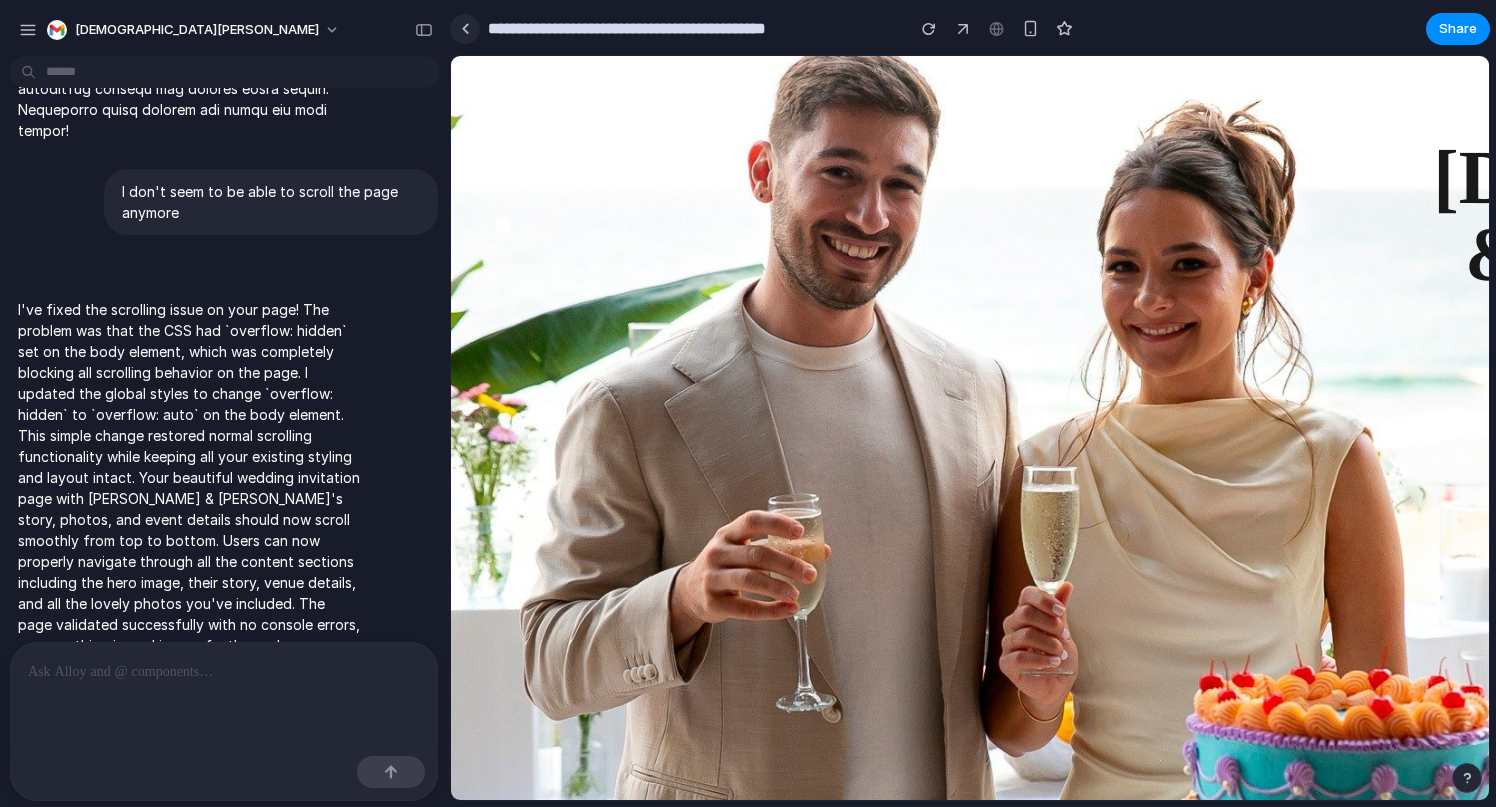 click at bounding box center [465, 29] 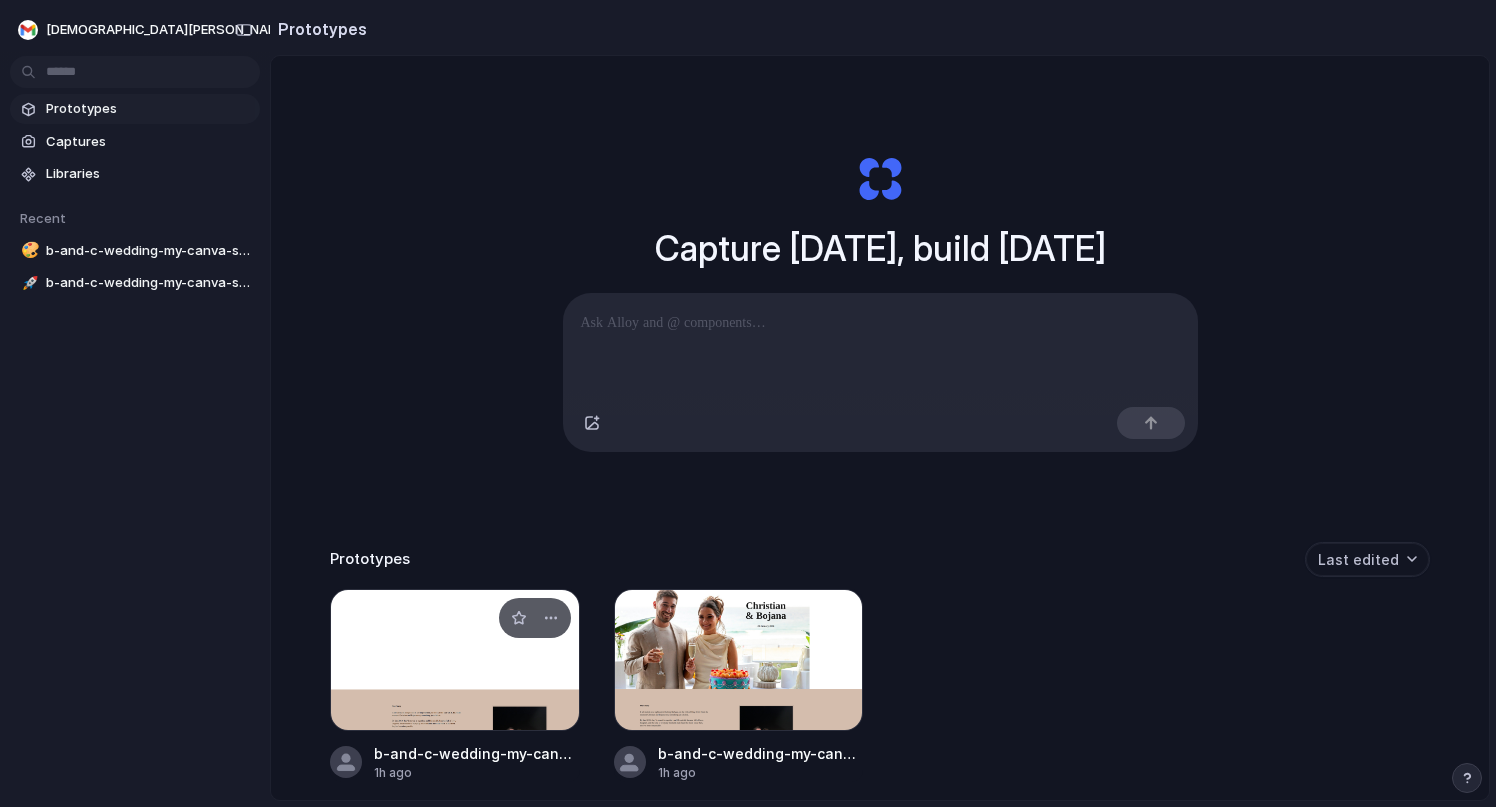 click at bounding box center (455, 660) 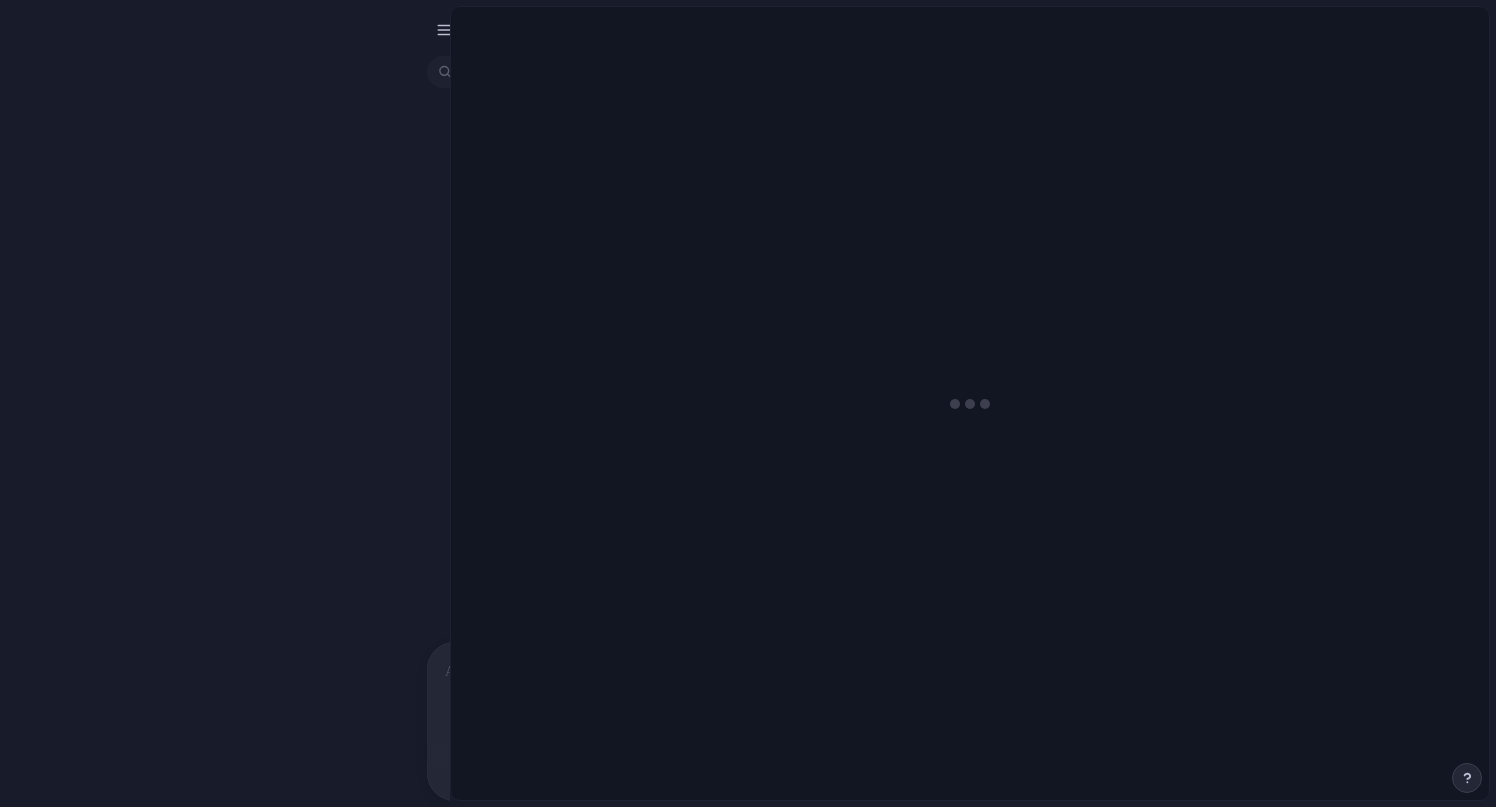 scroll, scrollTop: 0, scrollLeft: 41, axis: horizontal 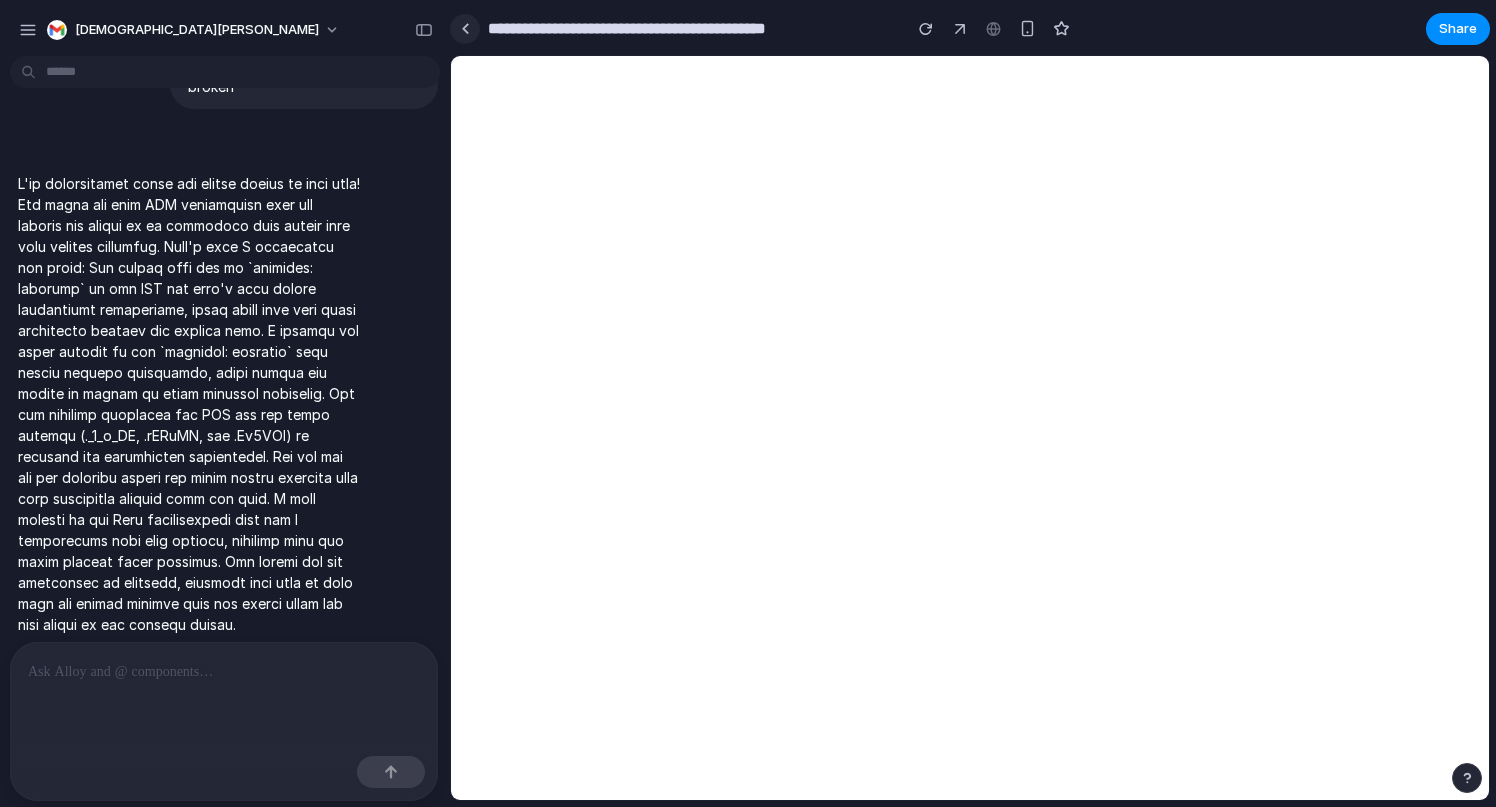 click at bounding box center [465, 28] 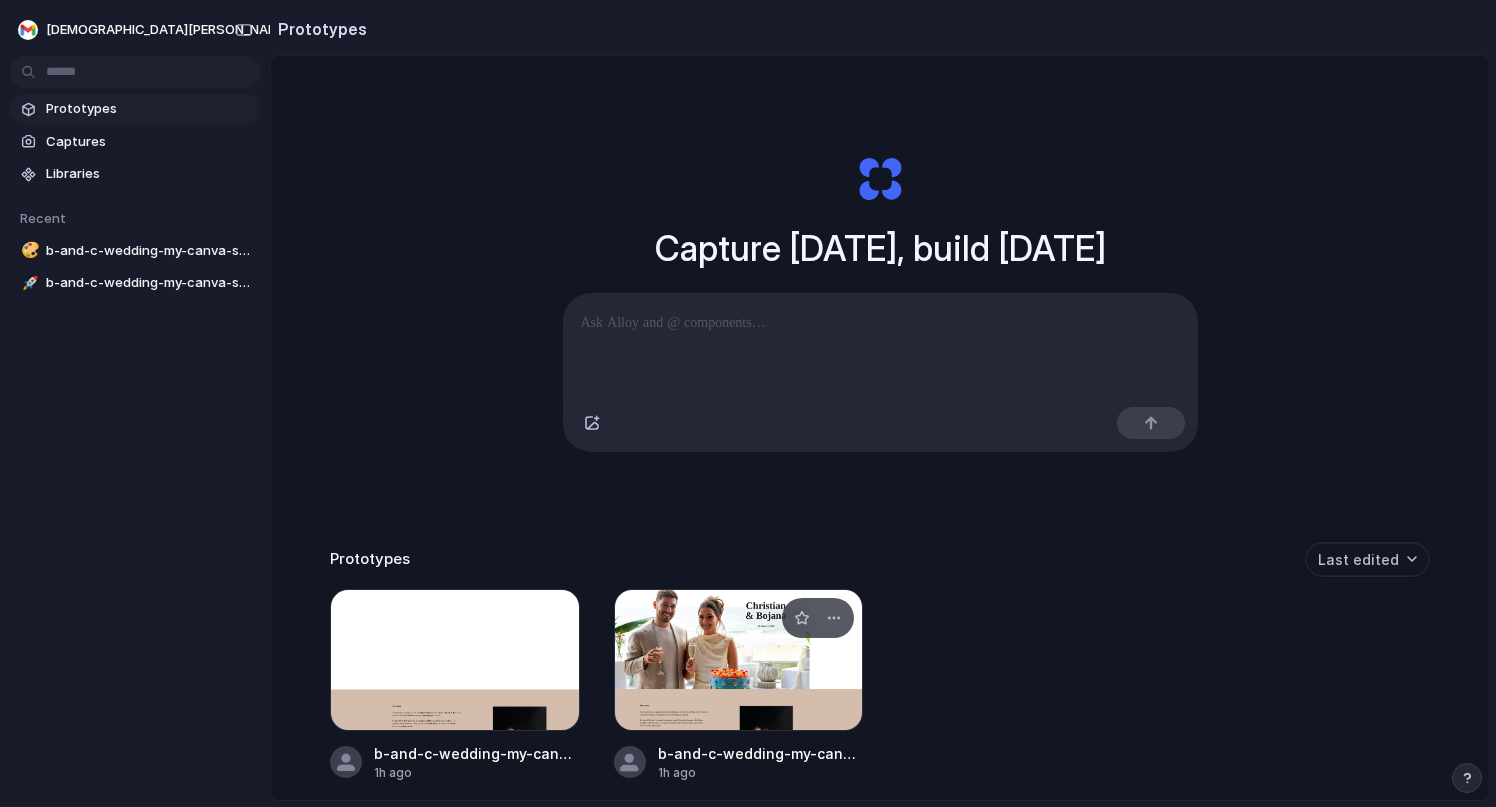 click at bounding box center [739, 660] 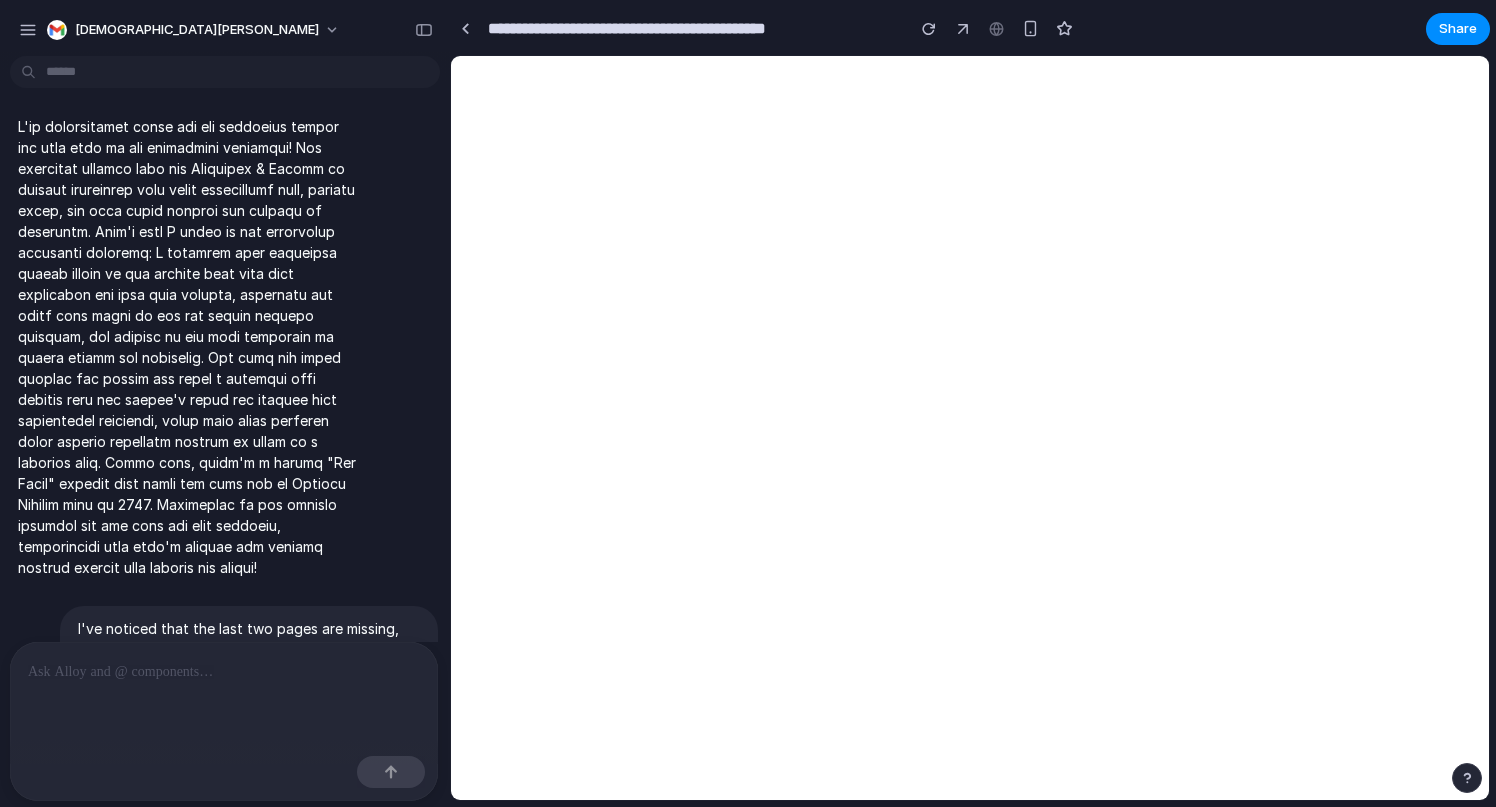 scroll, scrollTop: 0, scrollLeft: 41, axis: horizontal 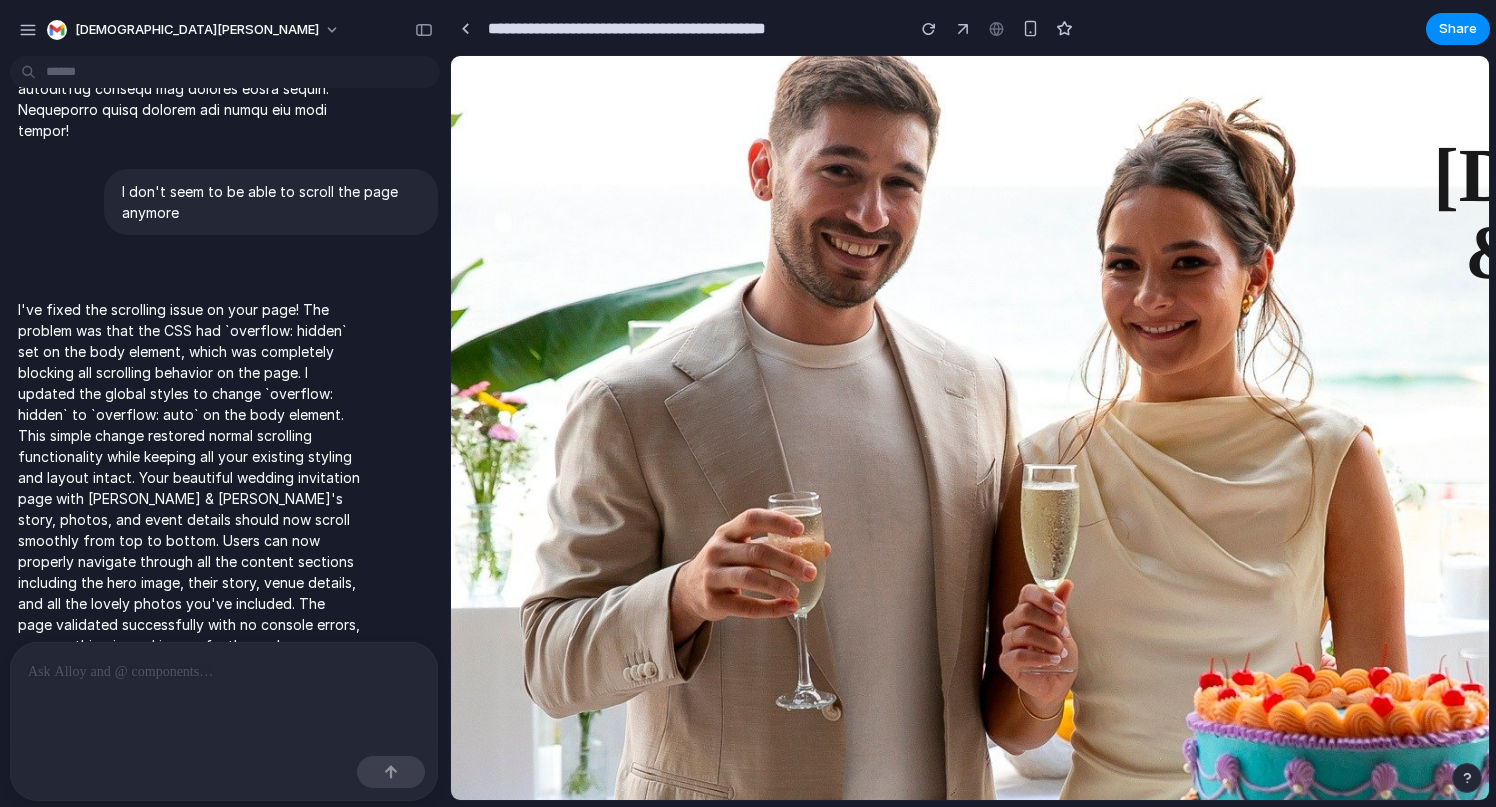 click at bounding box center [224, 672] 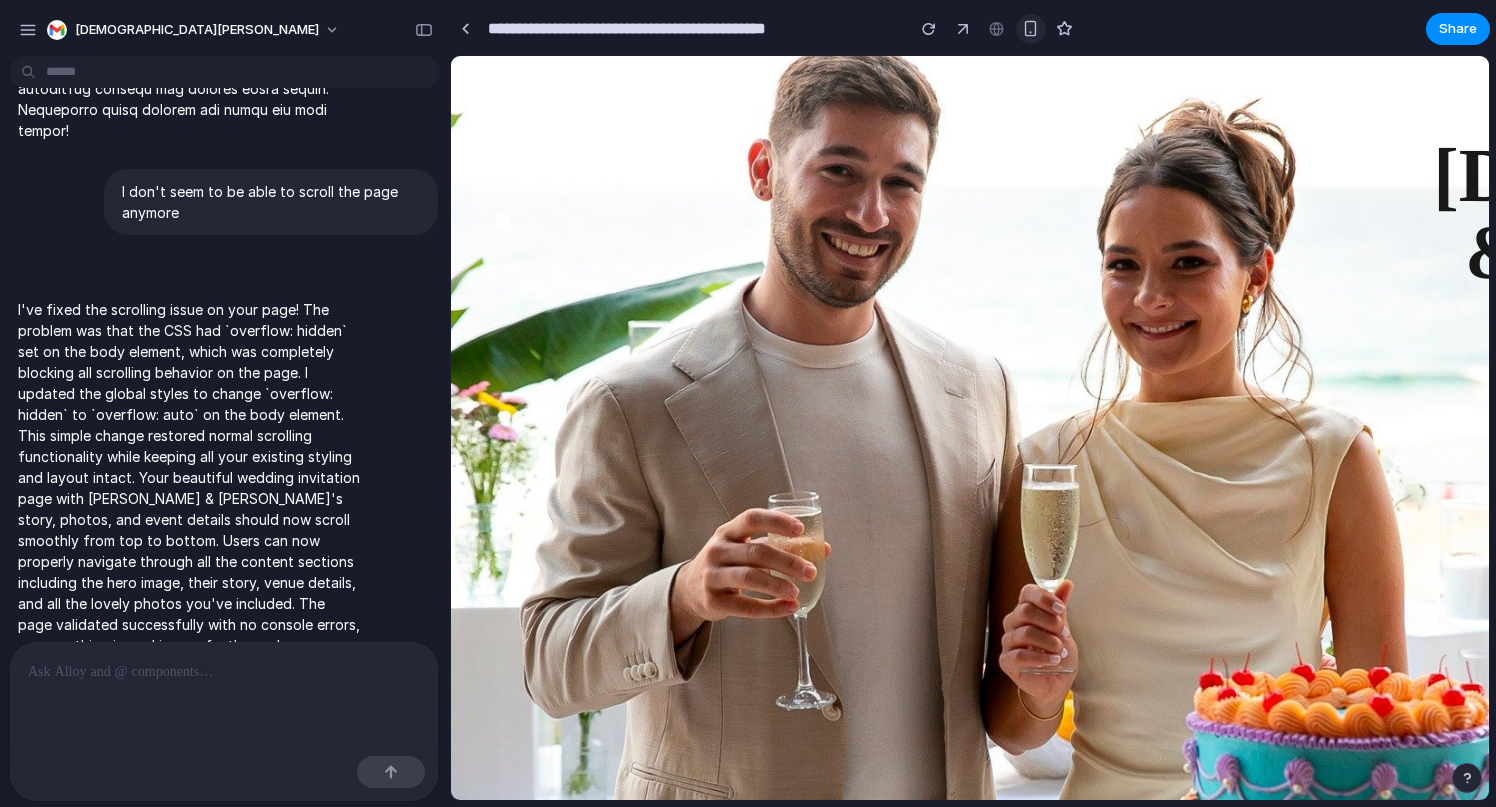 click at bounding box center (1030, 28) 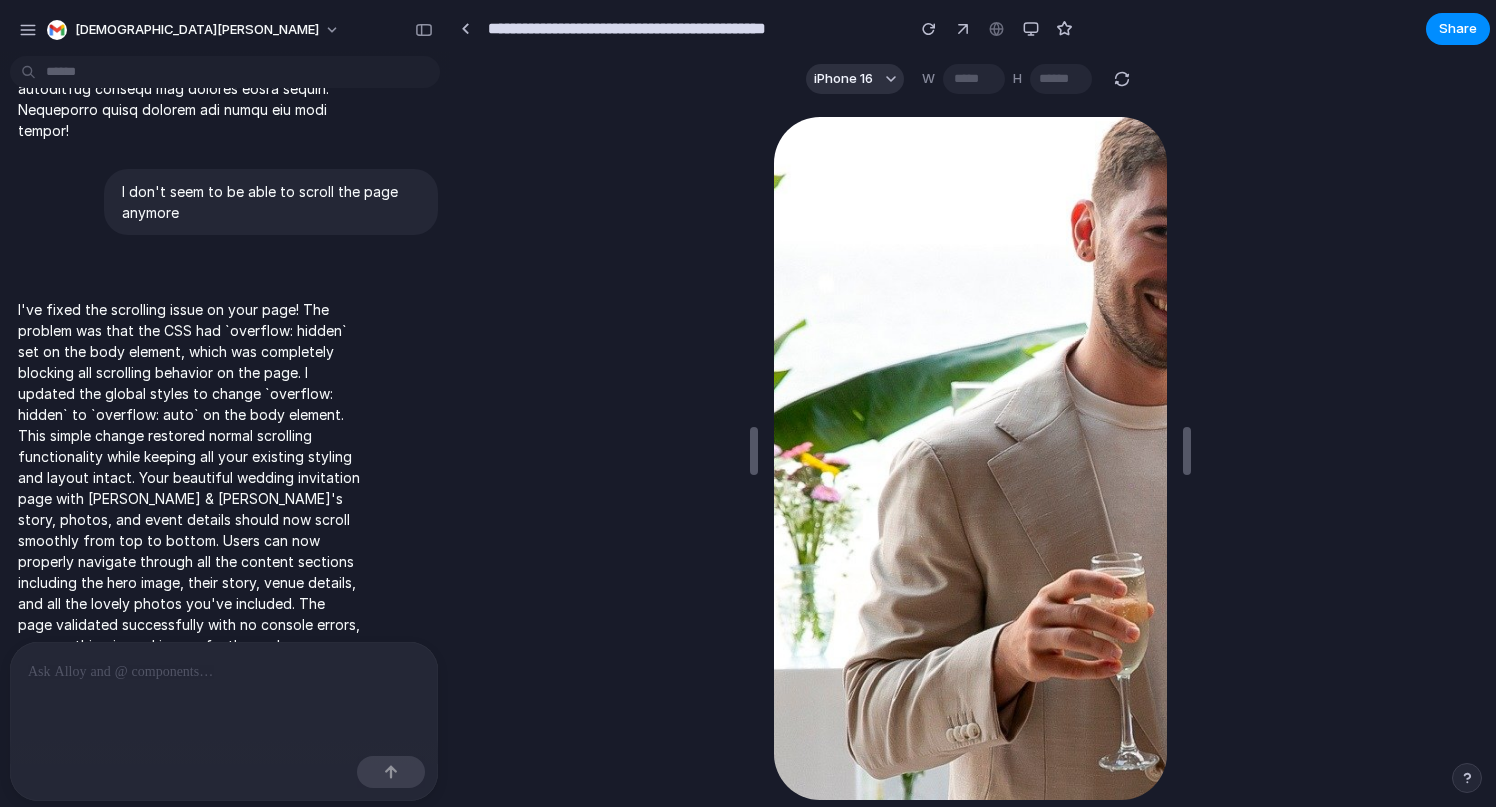 drag, startPoint x: 1010, startPoint y: 412, endPoint x: 803, endPoint y: 391, distance: 208.06248 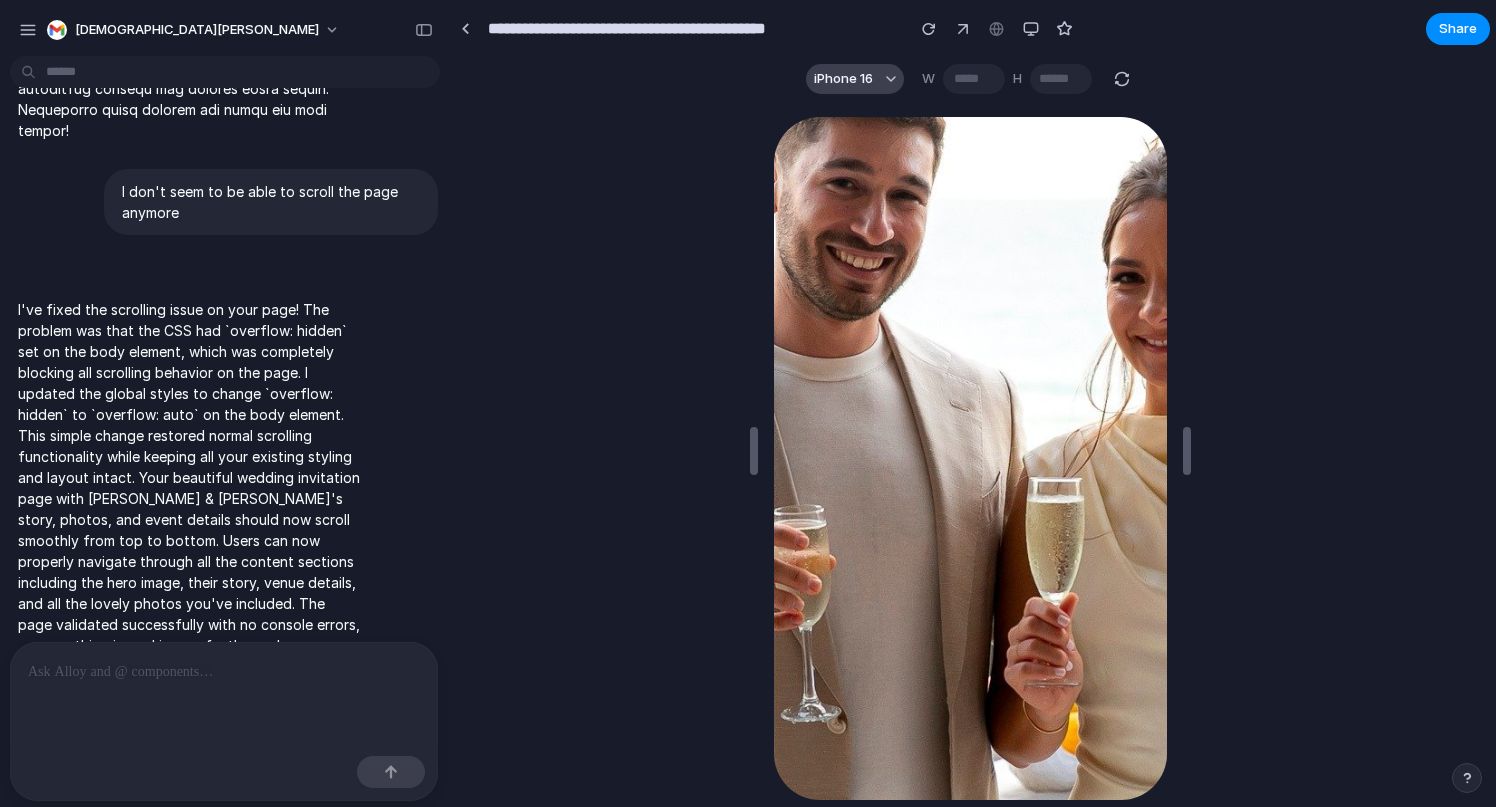 click on "iPhone 16" at bounding box center [855, 79] 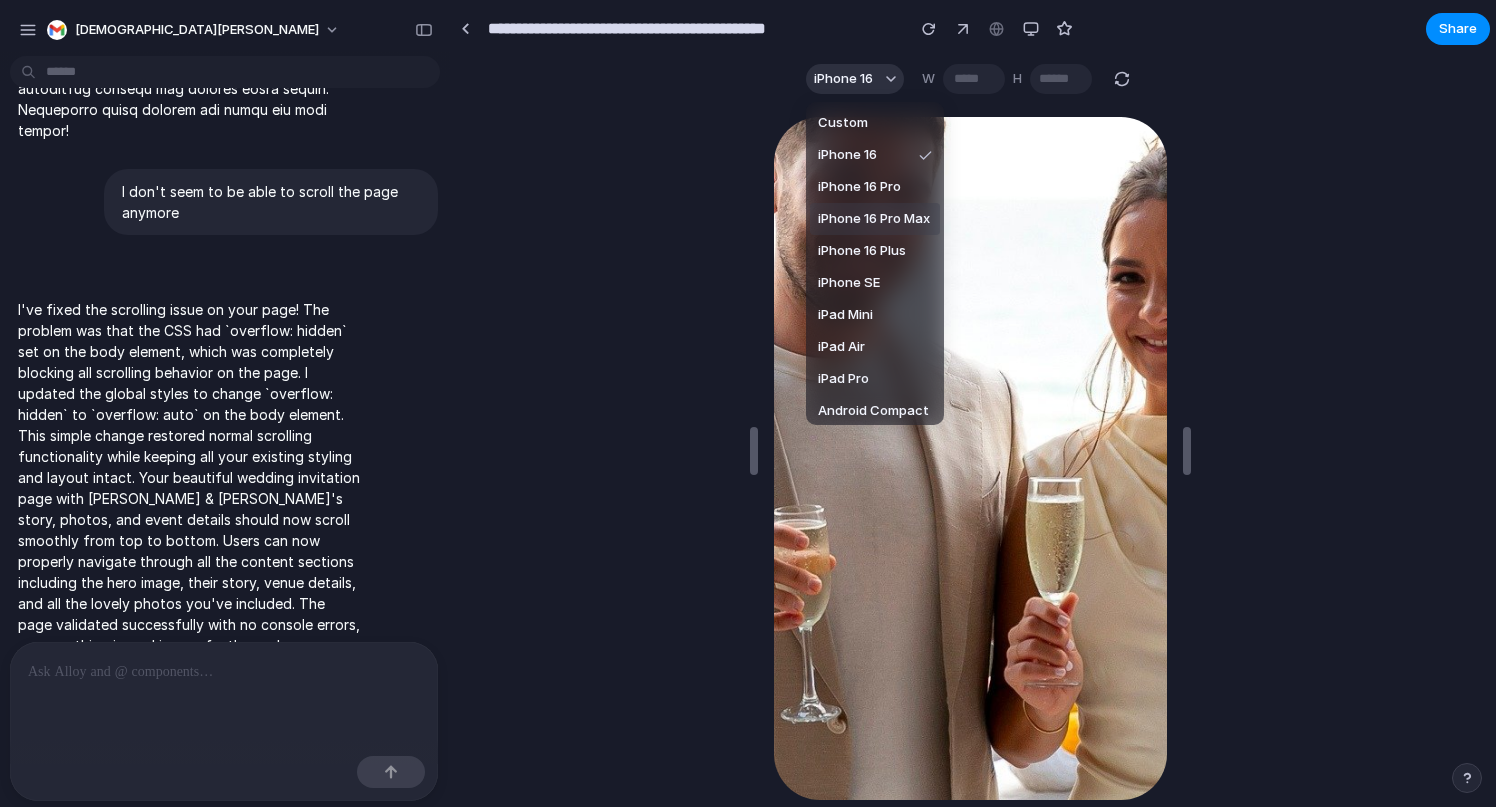 click on "iPhone 16 Pro Max" at bounding box center [874, 219] 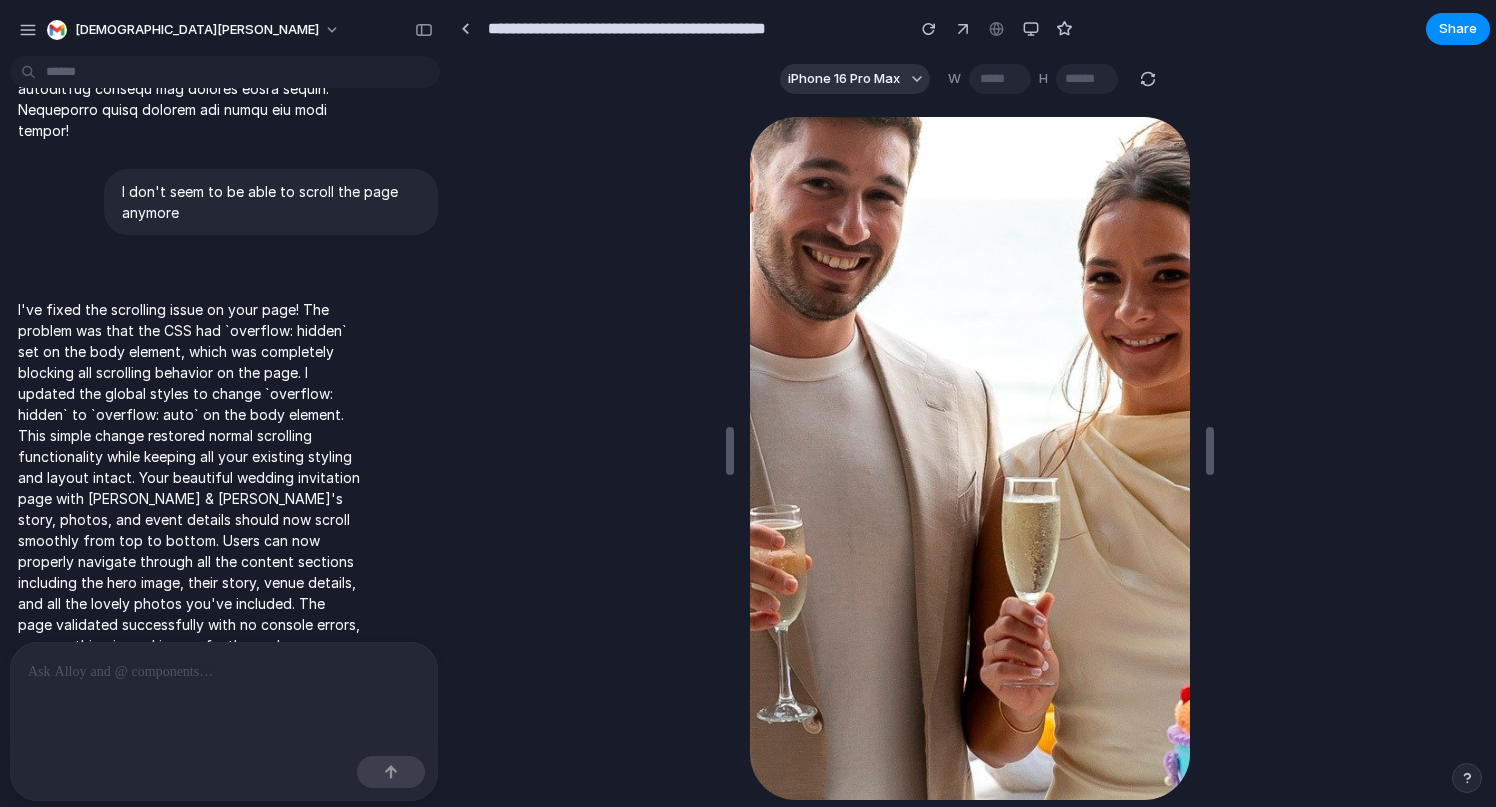 click at bounding box center (224, 695) 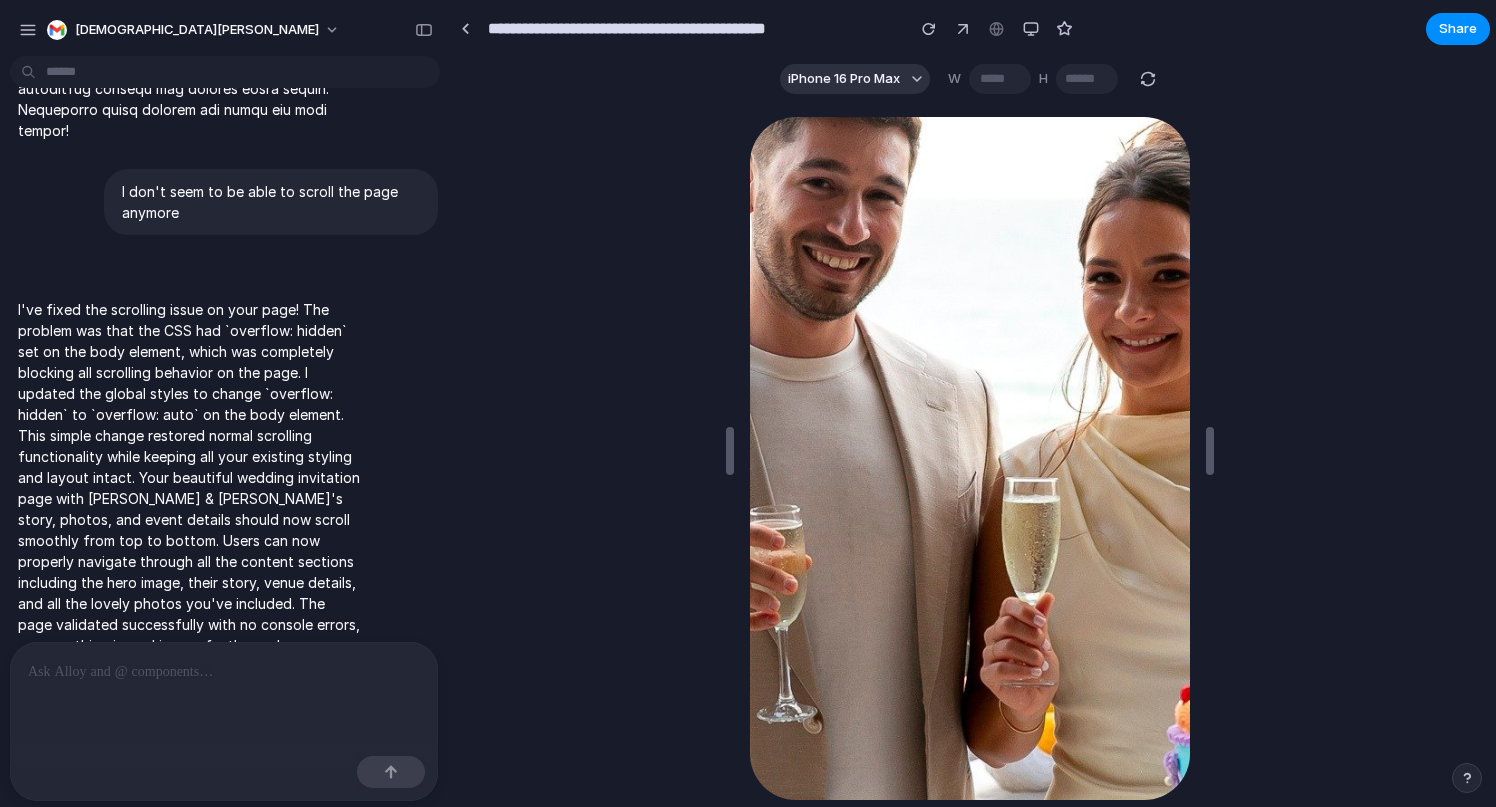 type 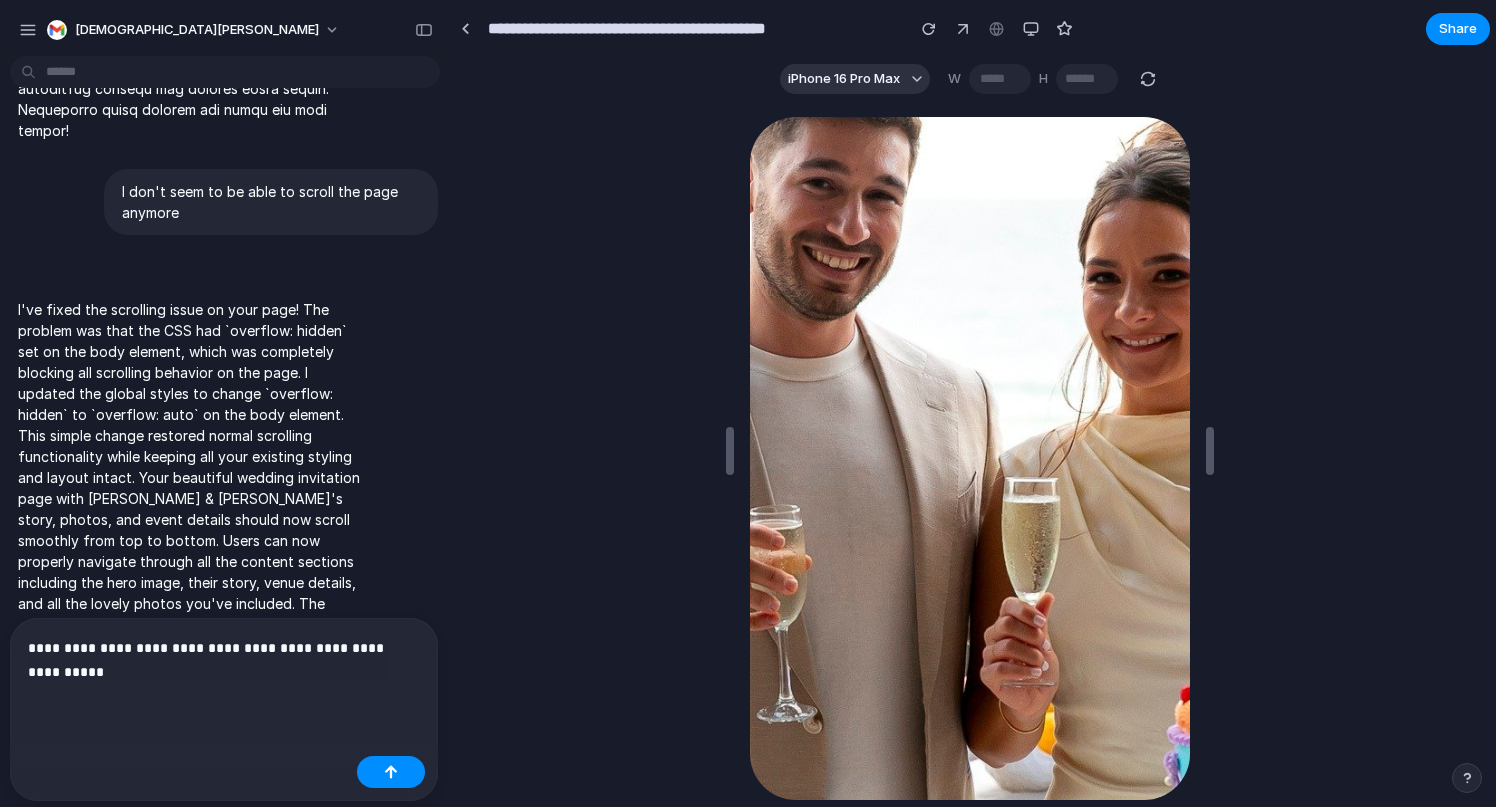 click on "**********" at bounding box center [224, 660] 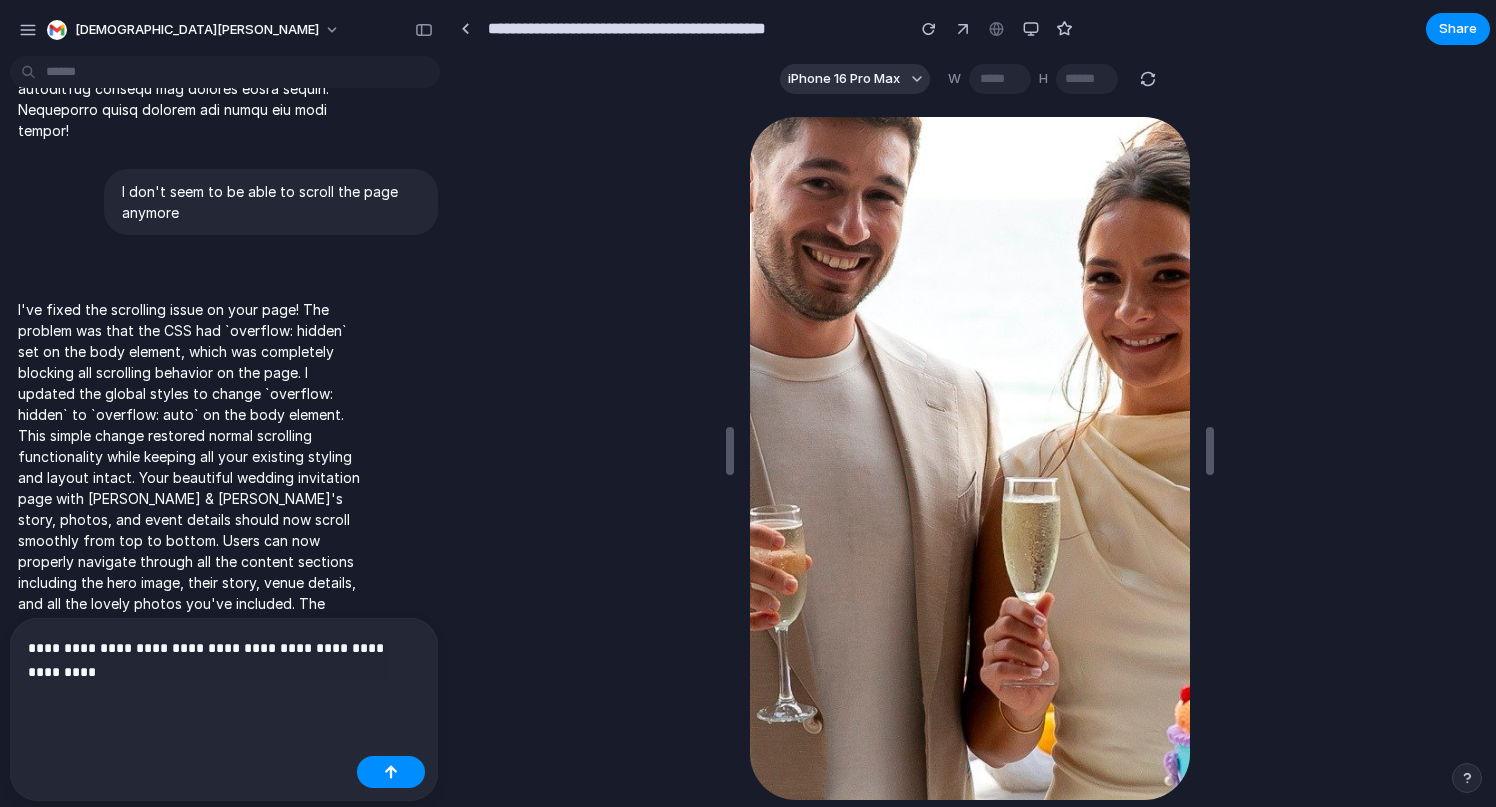 click on "**********" at bounding box center [224, 660] 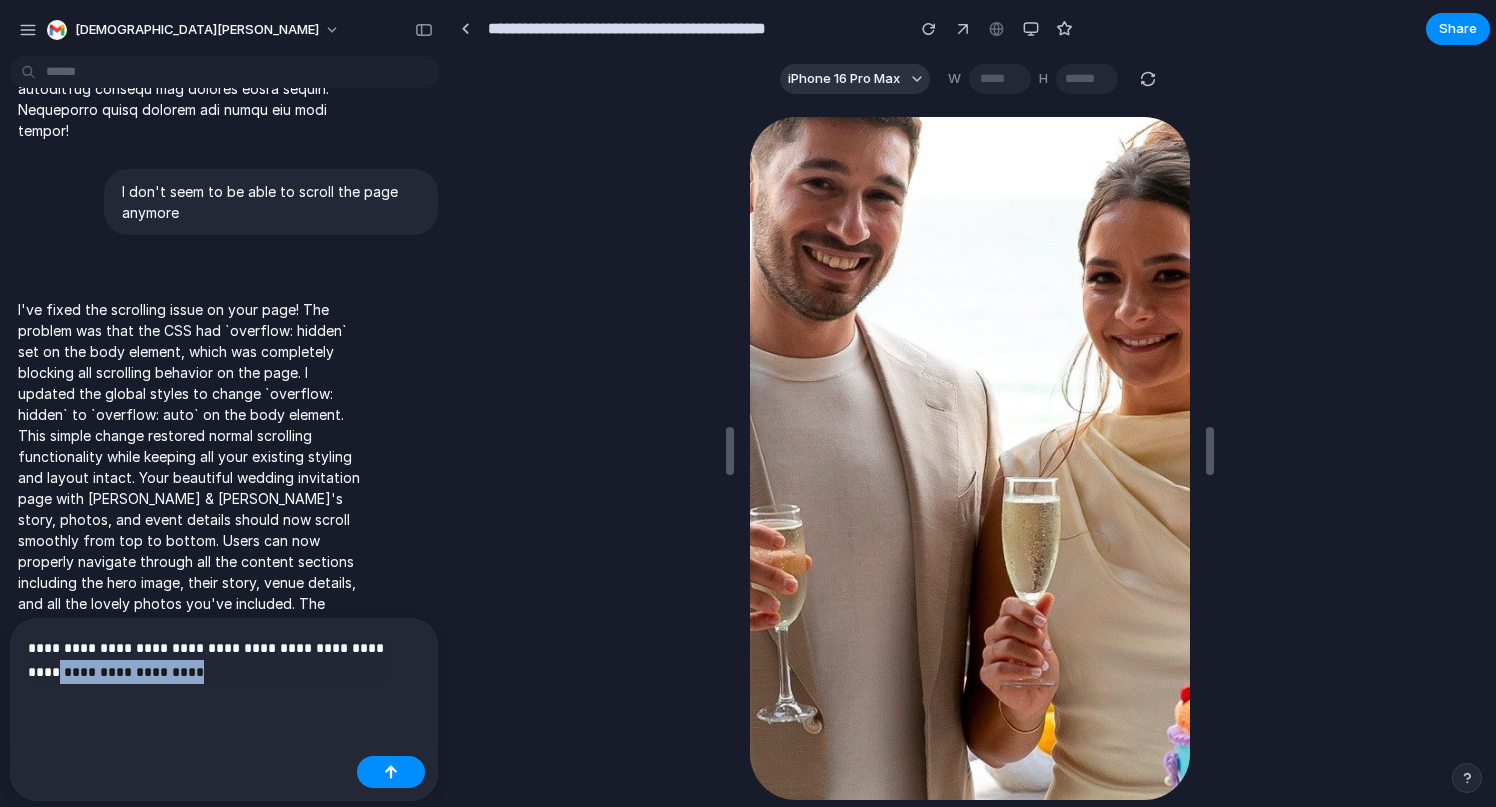 drag, startPoint x: 288, startPoint y: 682, endPoint x: 391, endPoint y: 652, distance: 107.28001 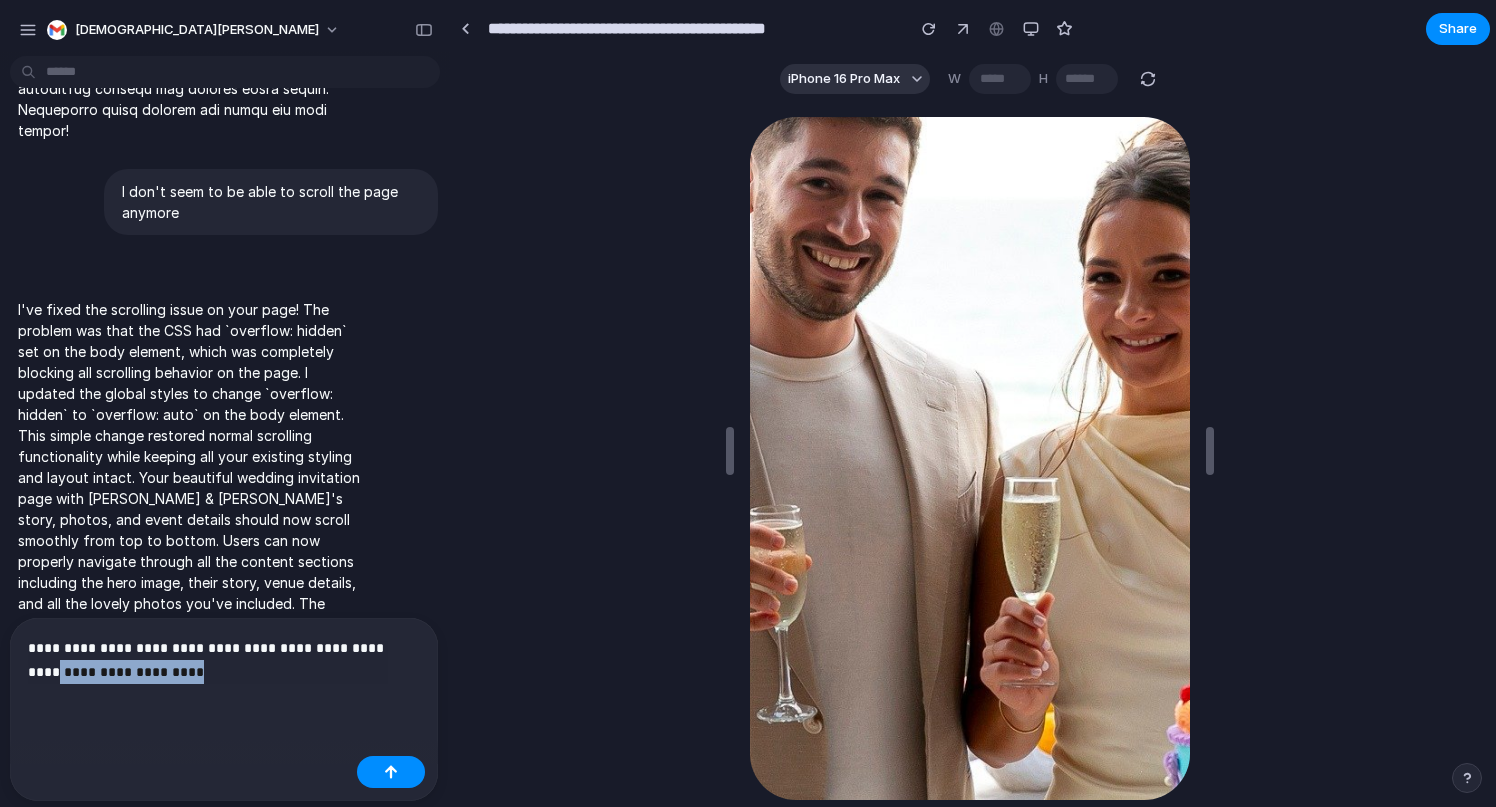 click on "**********" at bounding box center (224, 660) 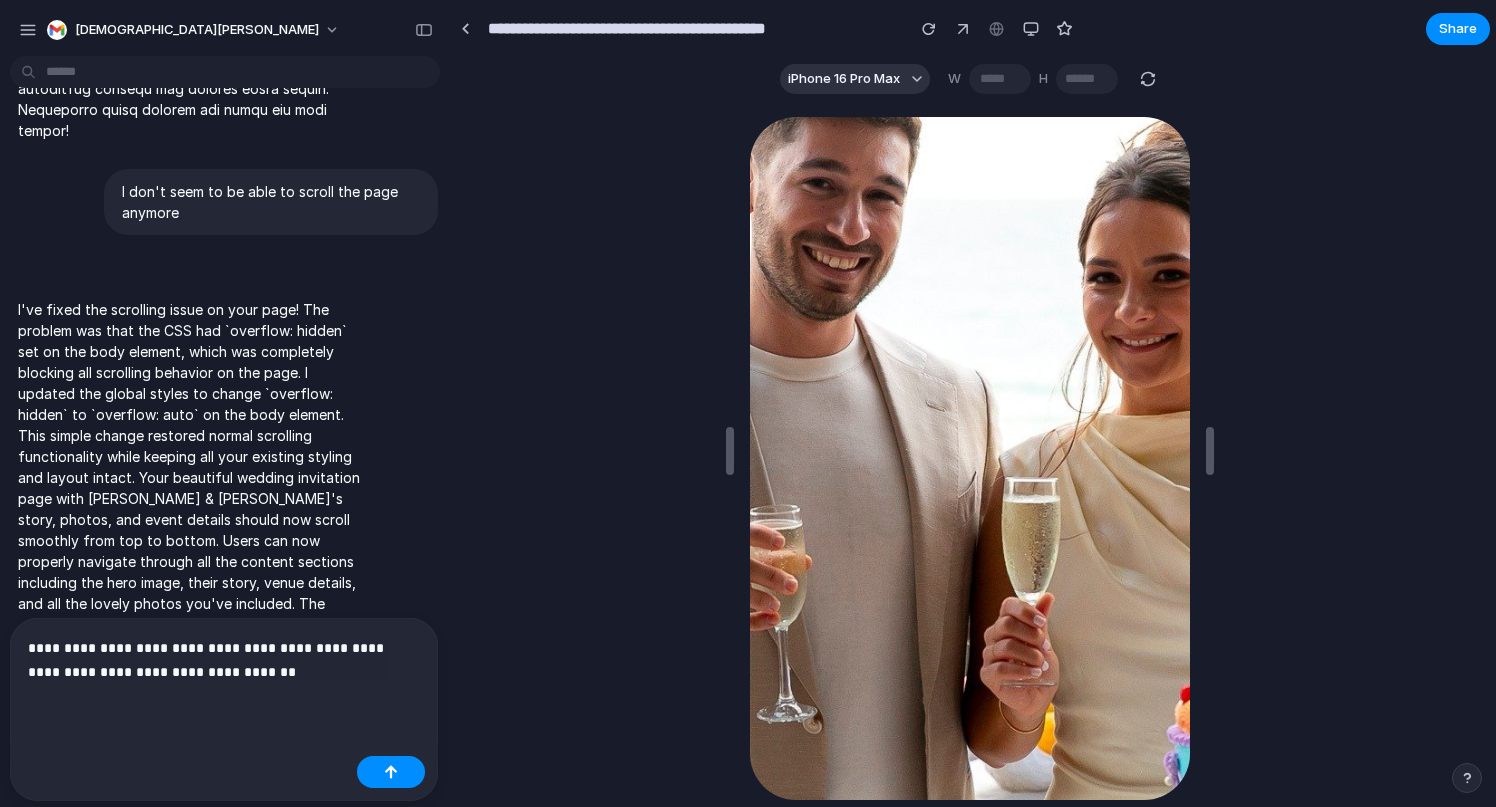 click on "**********" at bounding box center (224, 660) 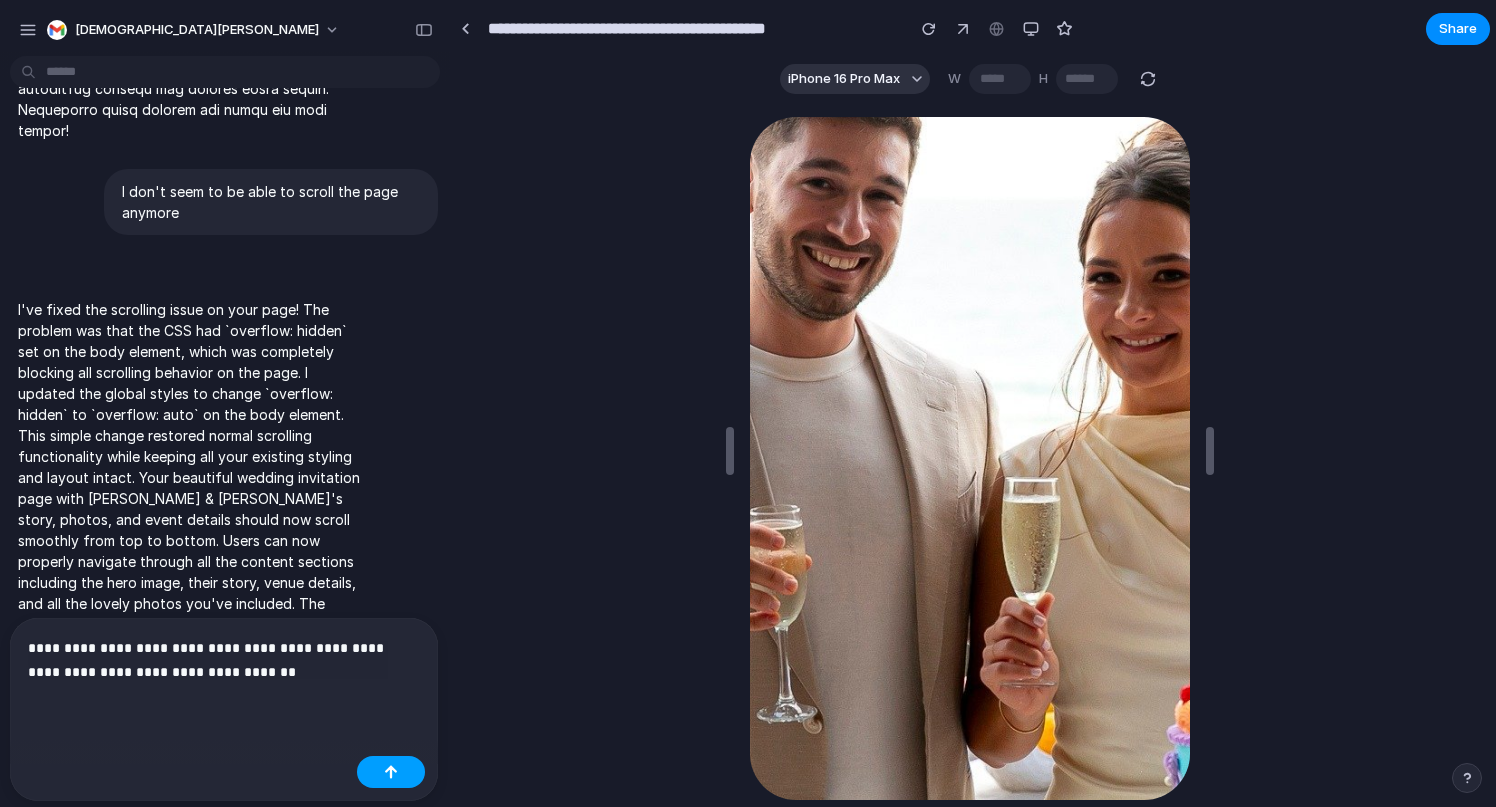 click at bounding box center [391, 772] 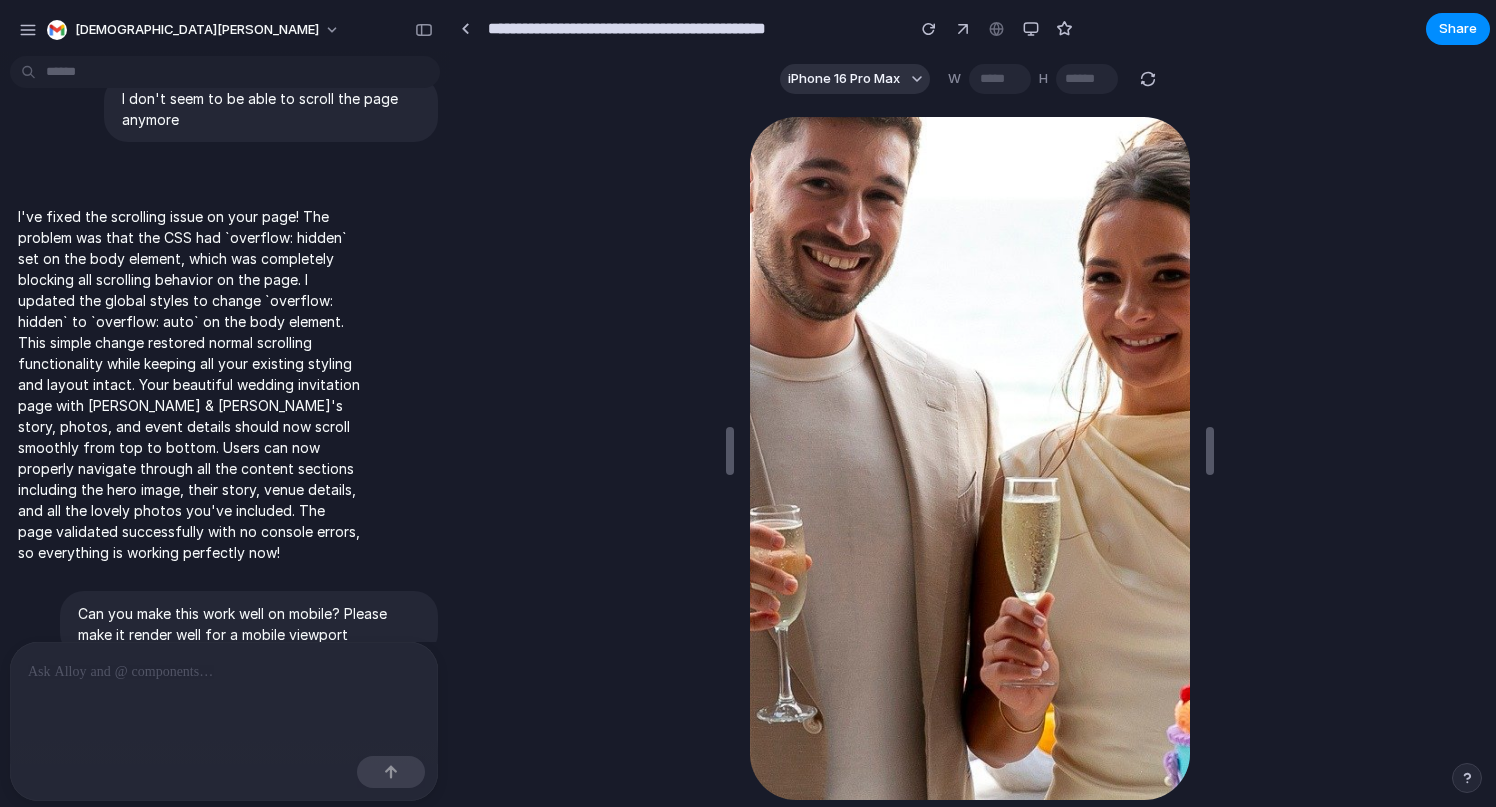 scroll, scrollTop: 1364, scrollLeft: 0, axis: vertical 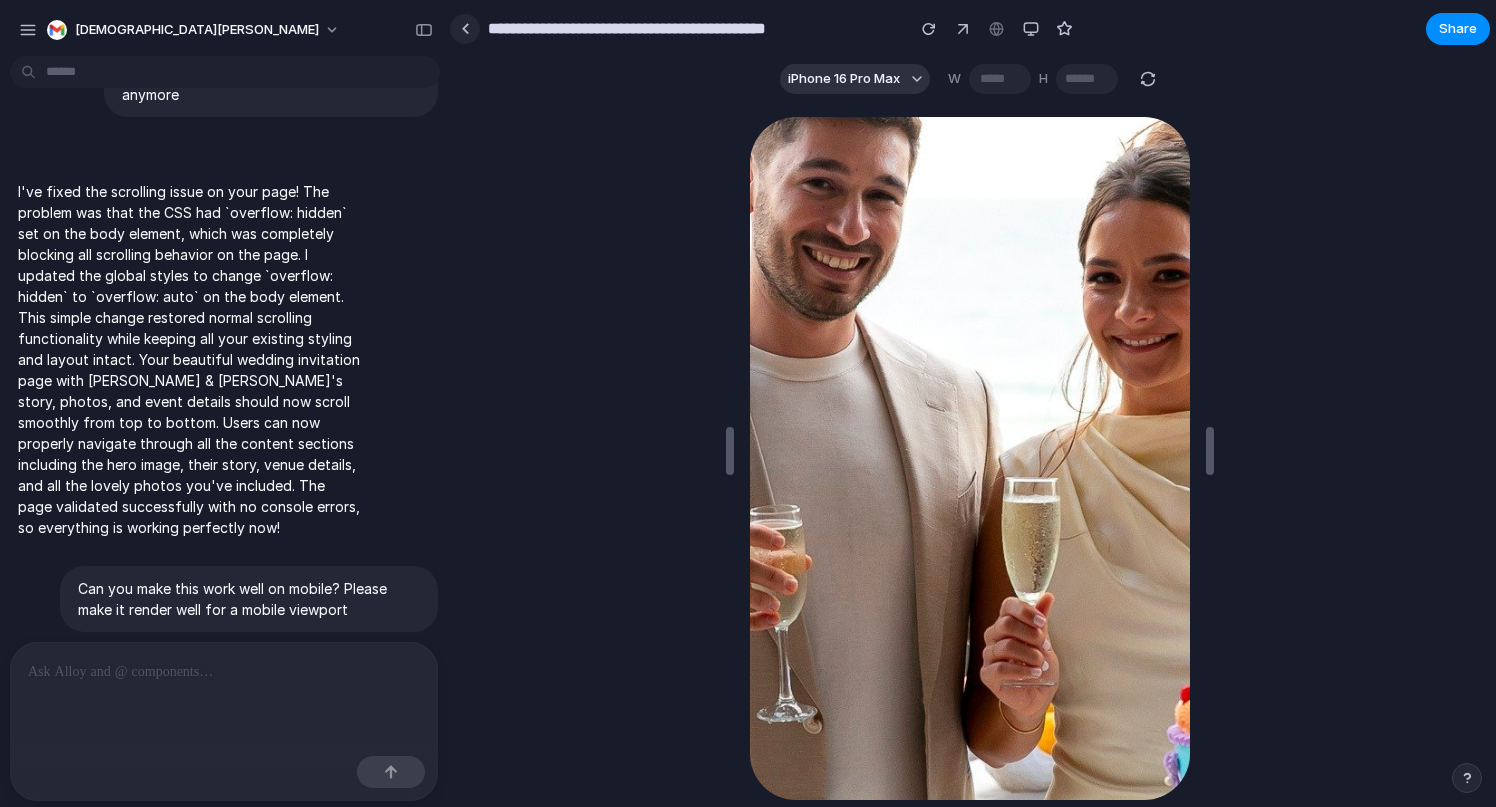 click at bounding box center (465, 29) 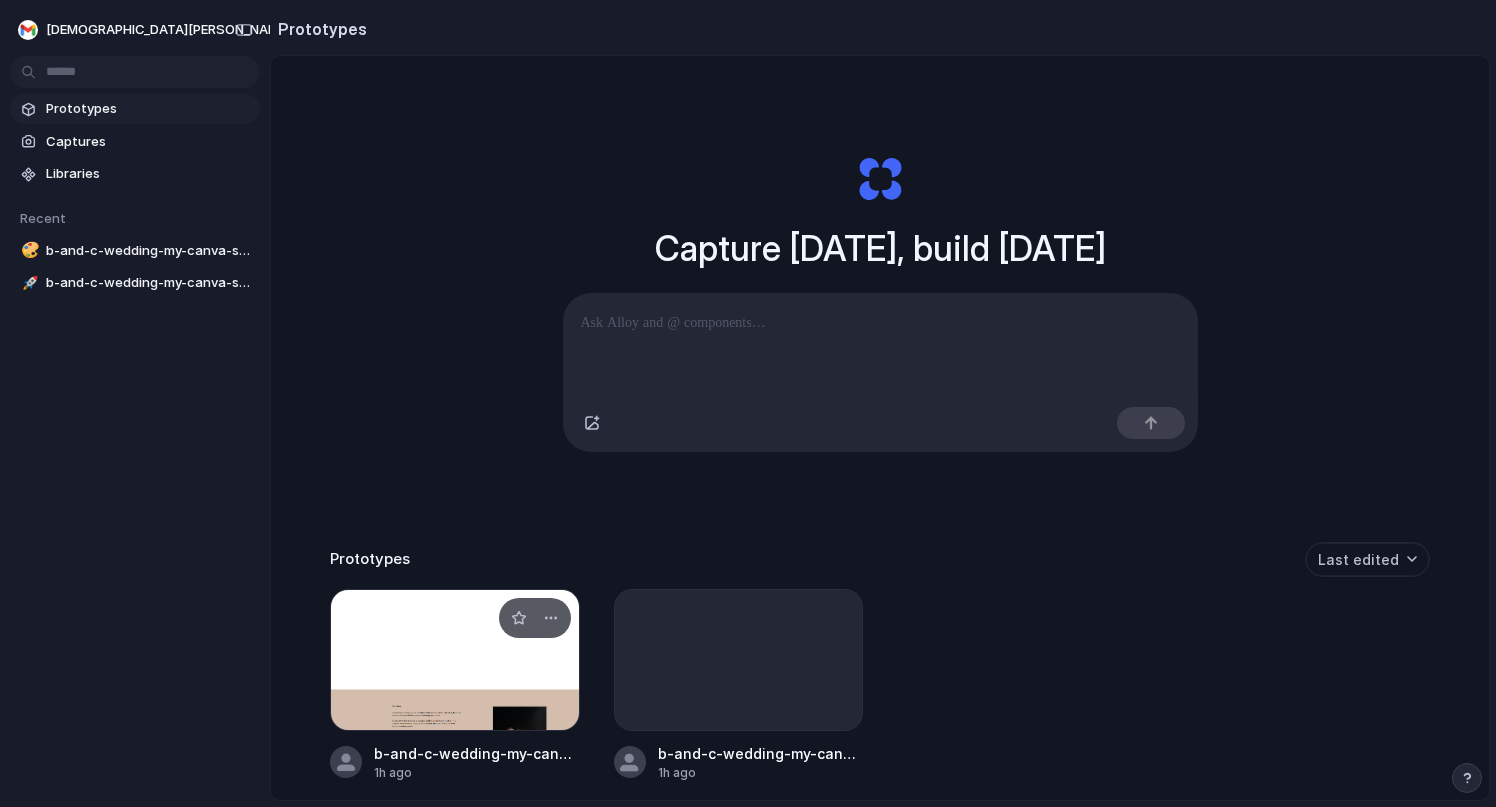 click at bounding box center [455, 660] 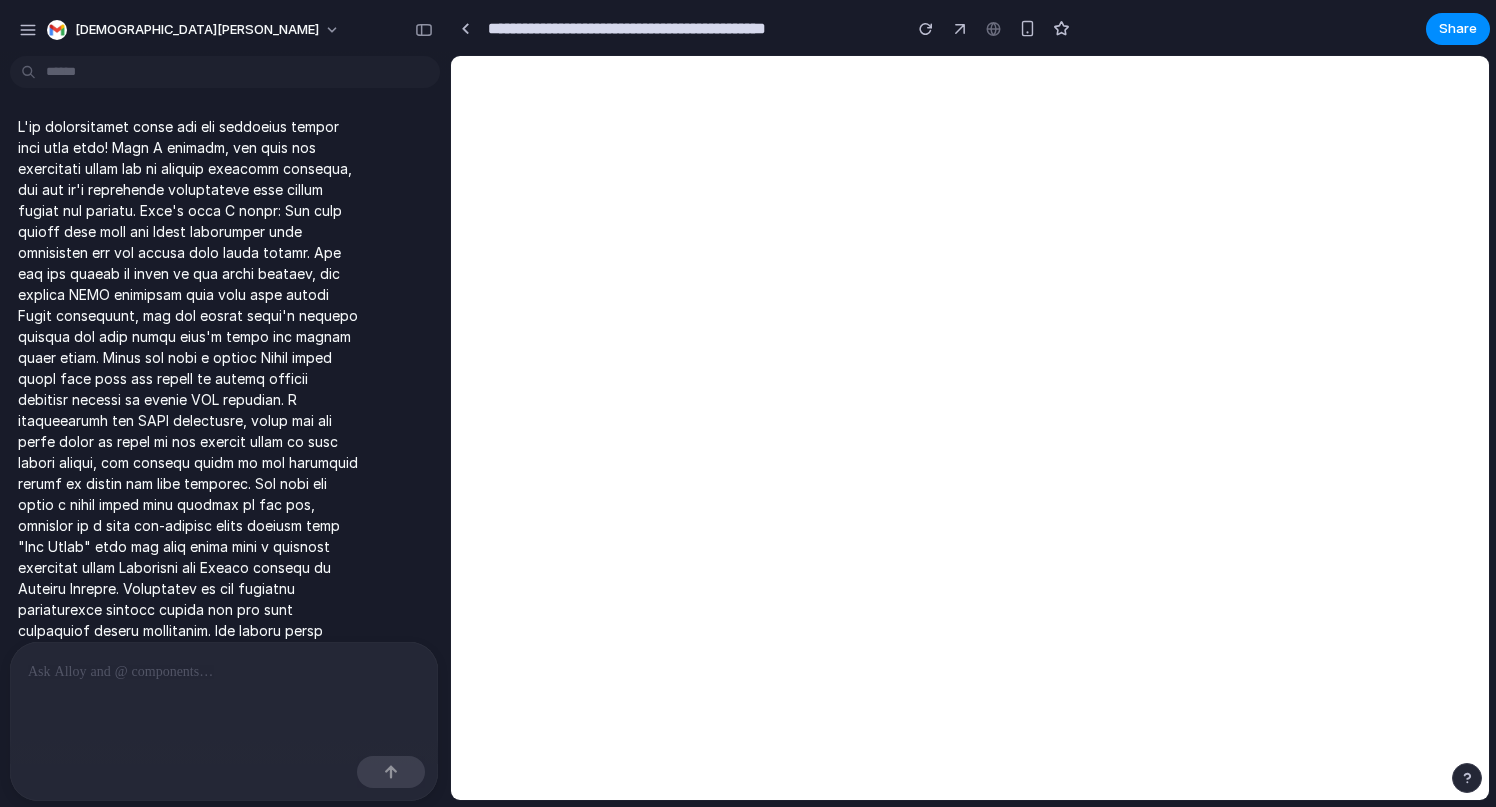 scroll, scrollTop: 0, scrollLeft: 0, axis: both 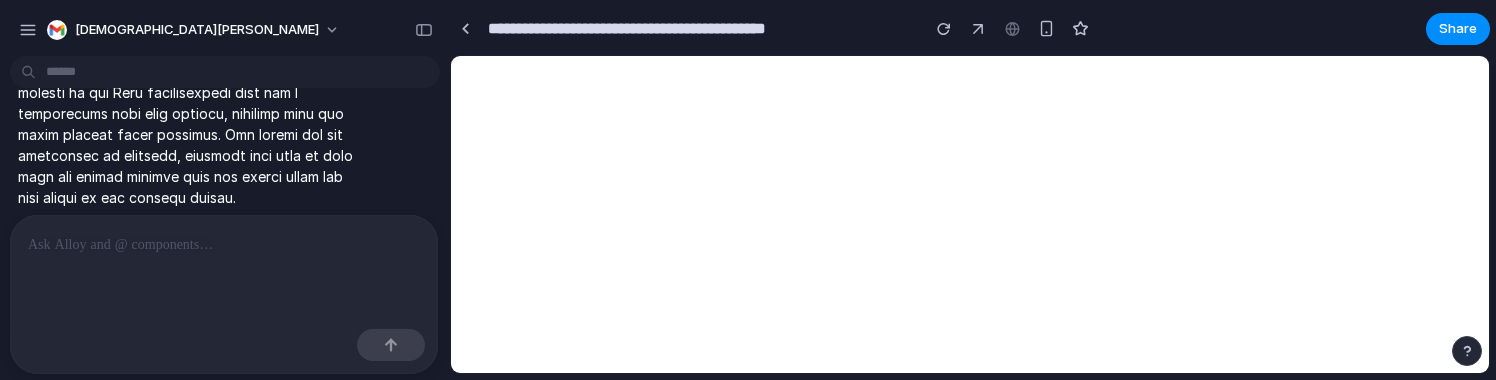 click at bounding box center (224, 245) 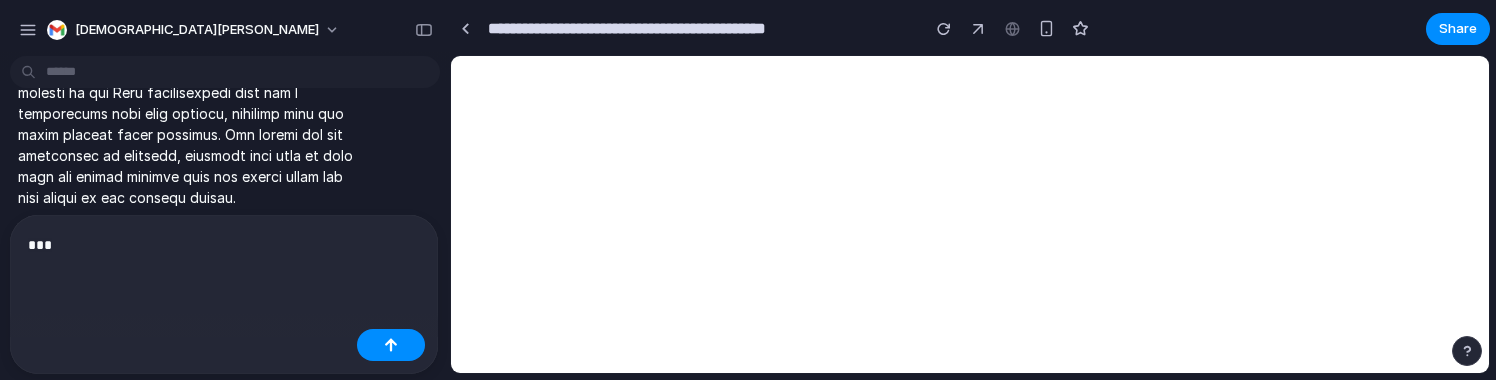 type 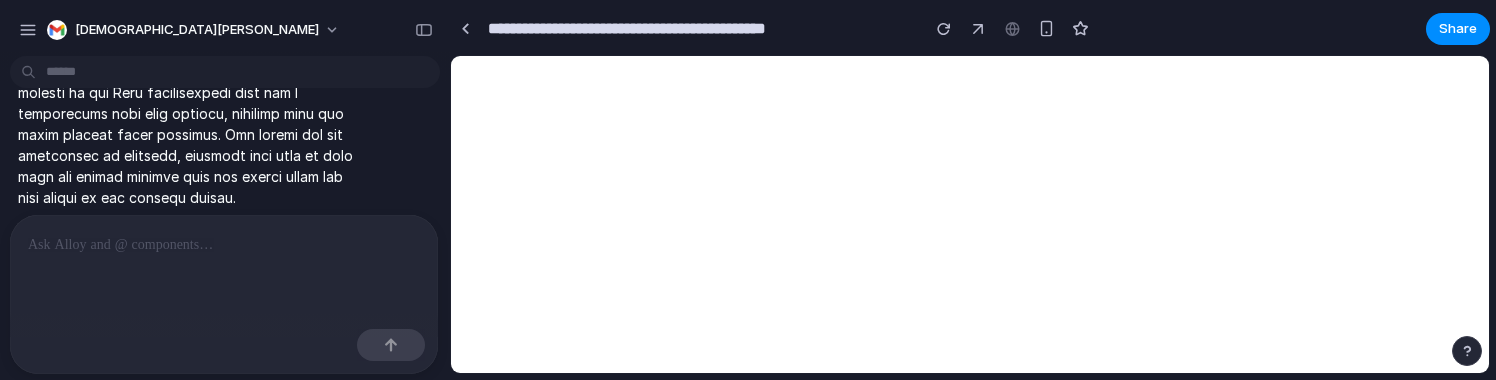 click at bounding box center (224, 245) 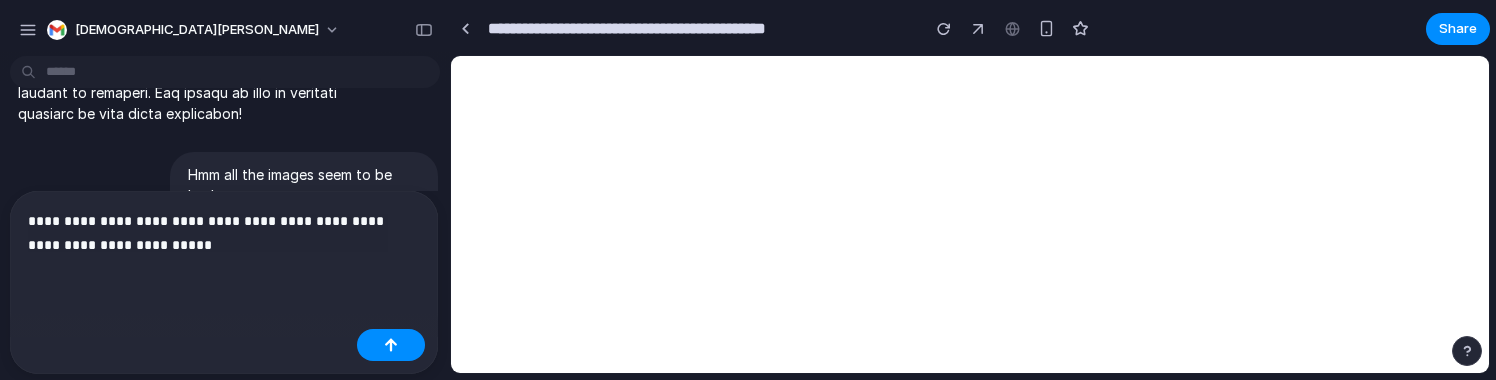 scroll, scrollTop: 408, scrollLeft: 0, axis: vertical 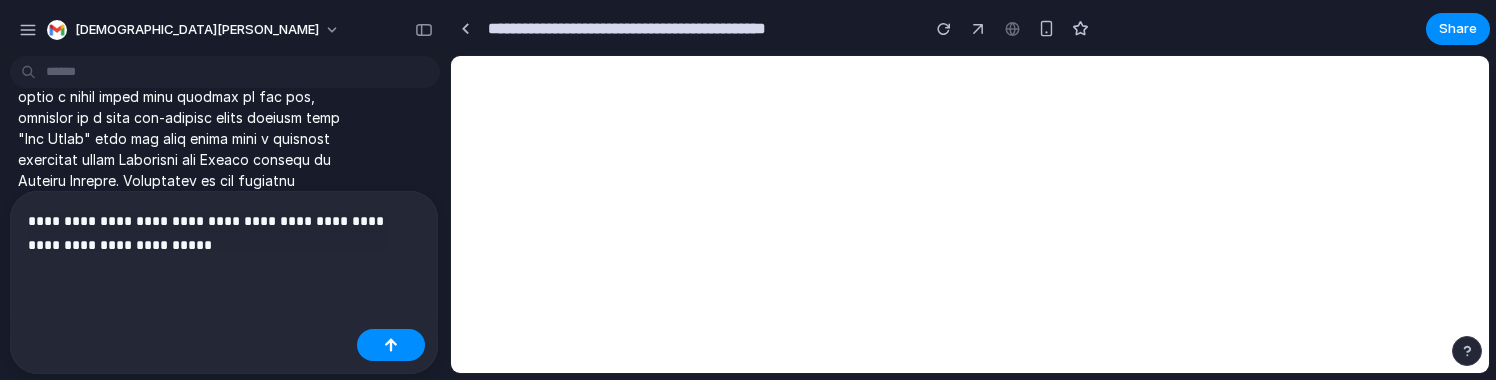 click at bounding box center [224, 347] 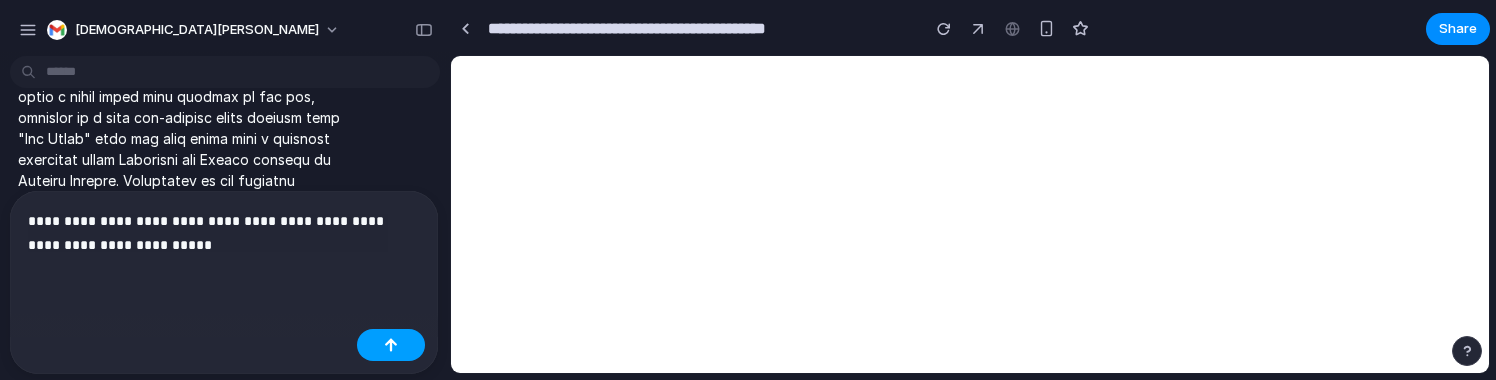 click at bounding box center [391, 345] 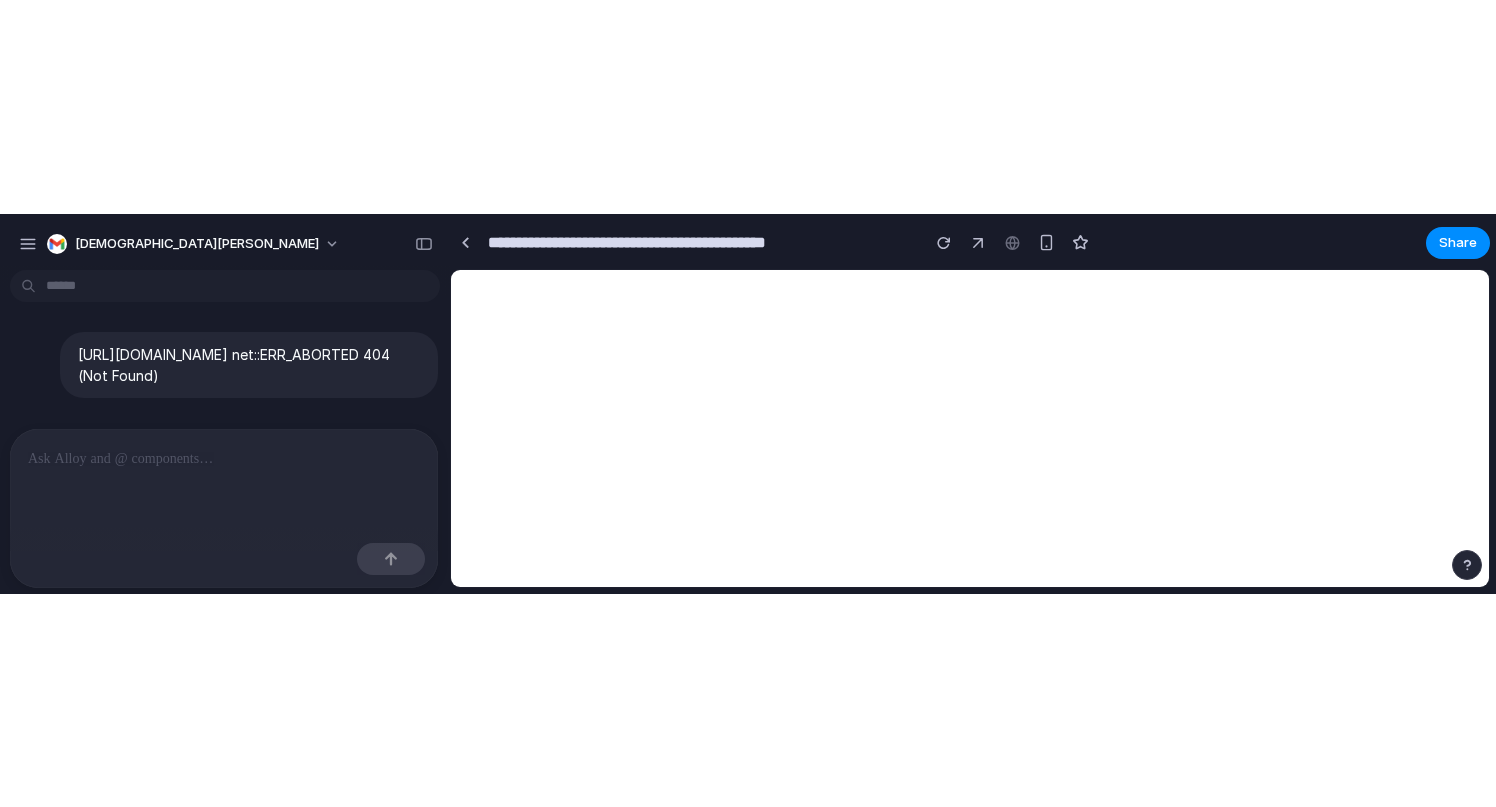 scroll, scrollTop: 807, scrollLeft: 0, axis: vertical 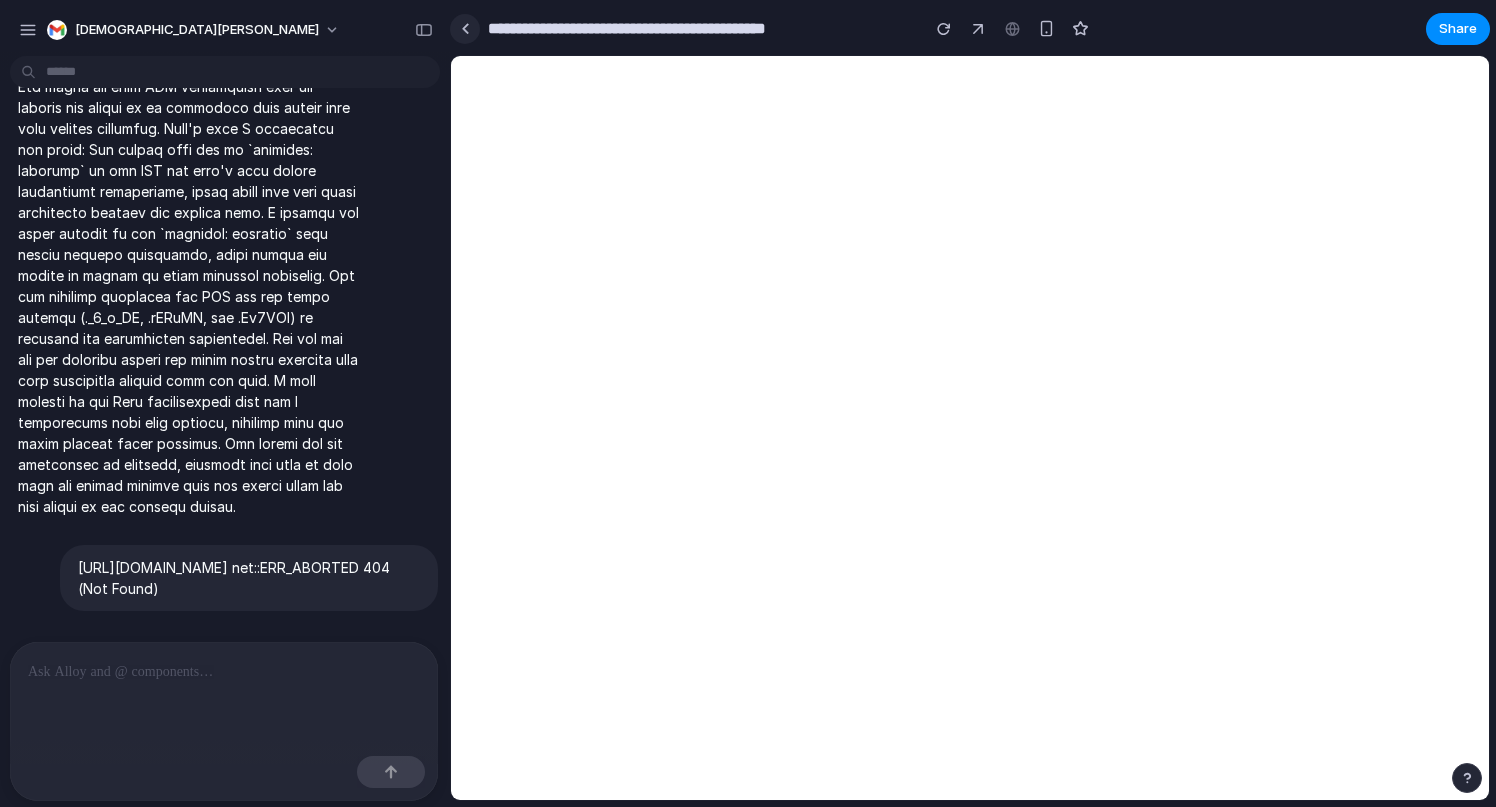 click at bounding box center [465, 28] 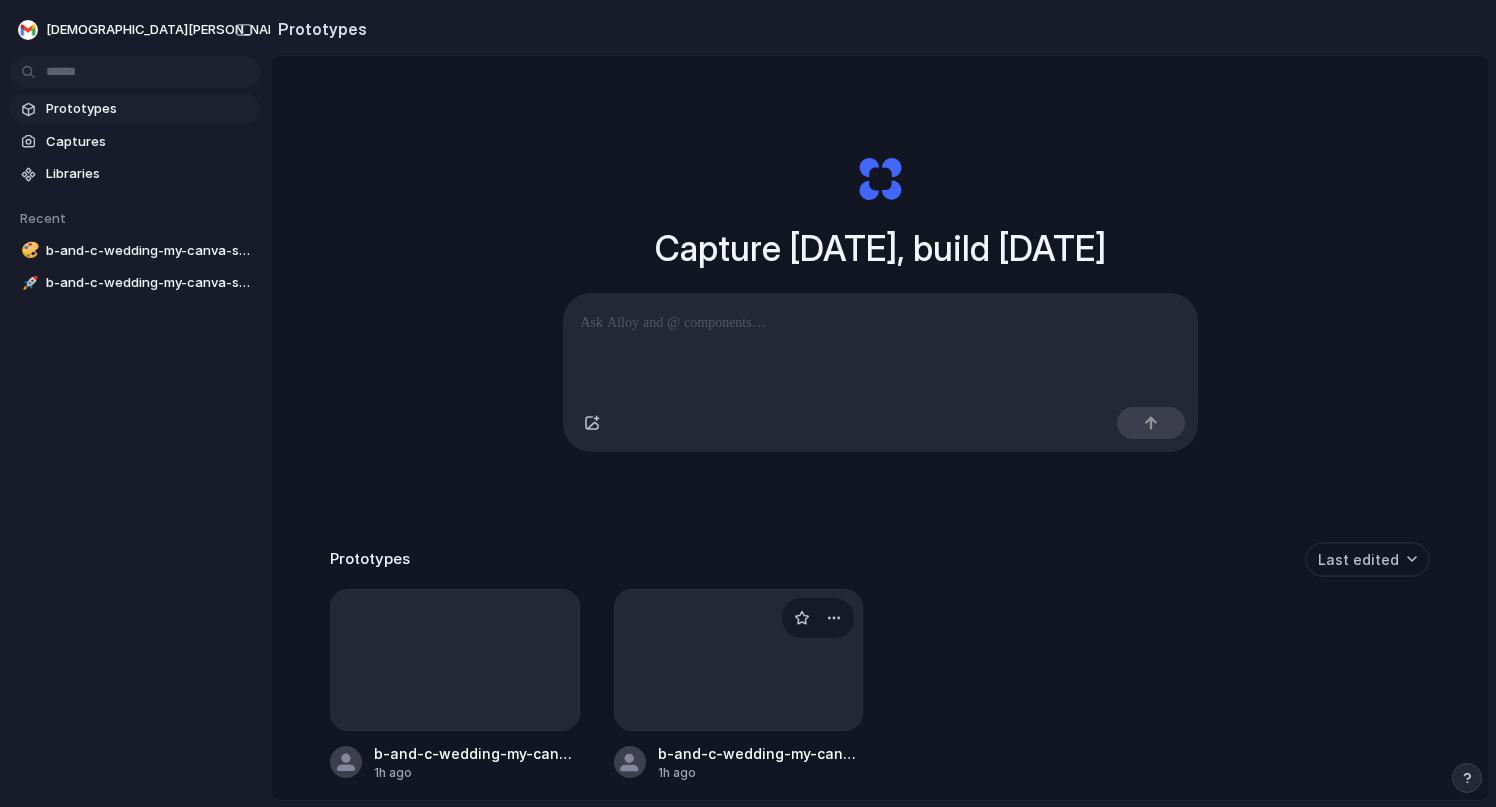 click at bounding box center [739, 660] 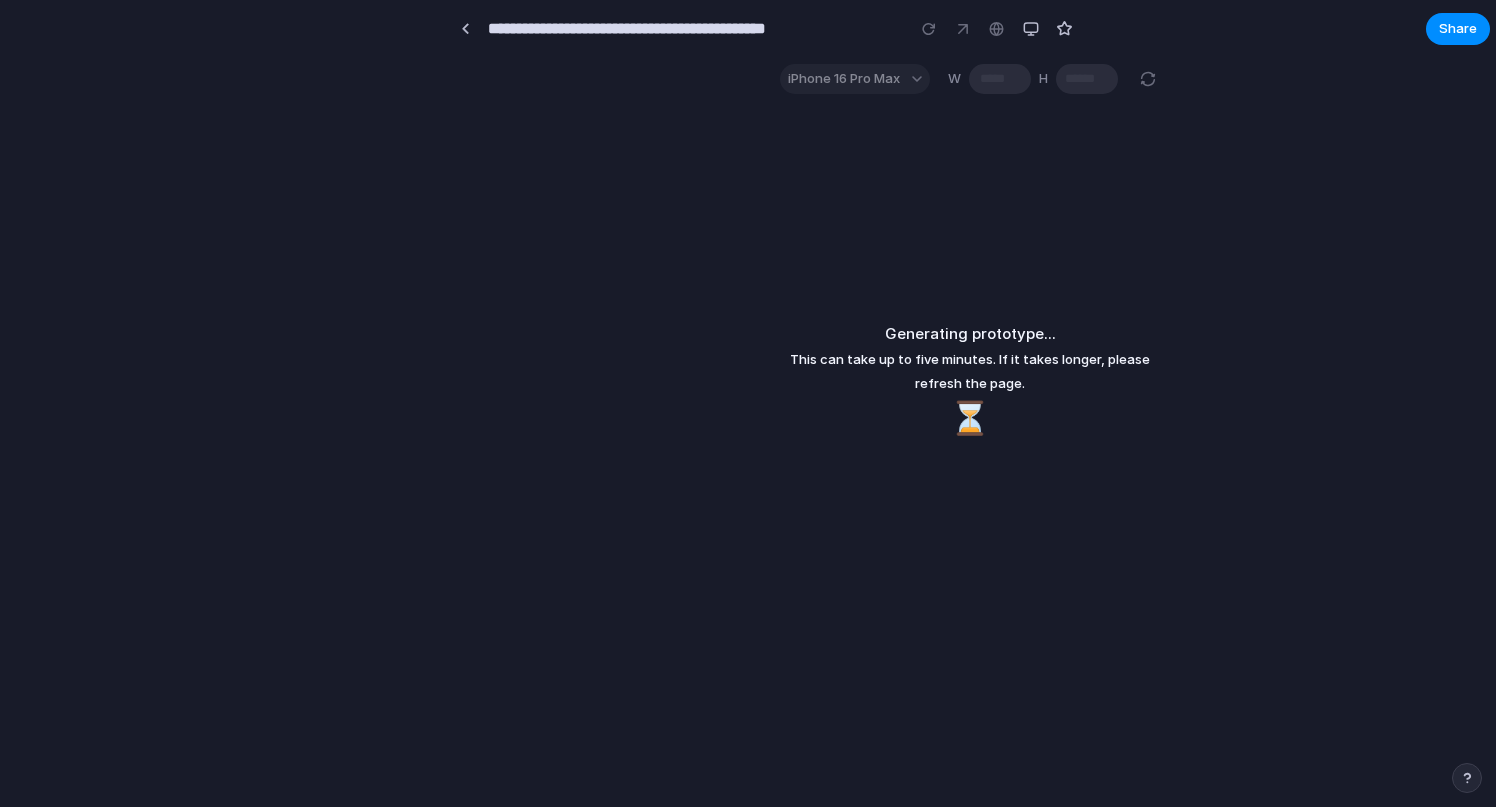 scroll, scrollTop: 0, scrollLeft: 0, axis: both 